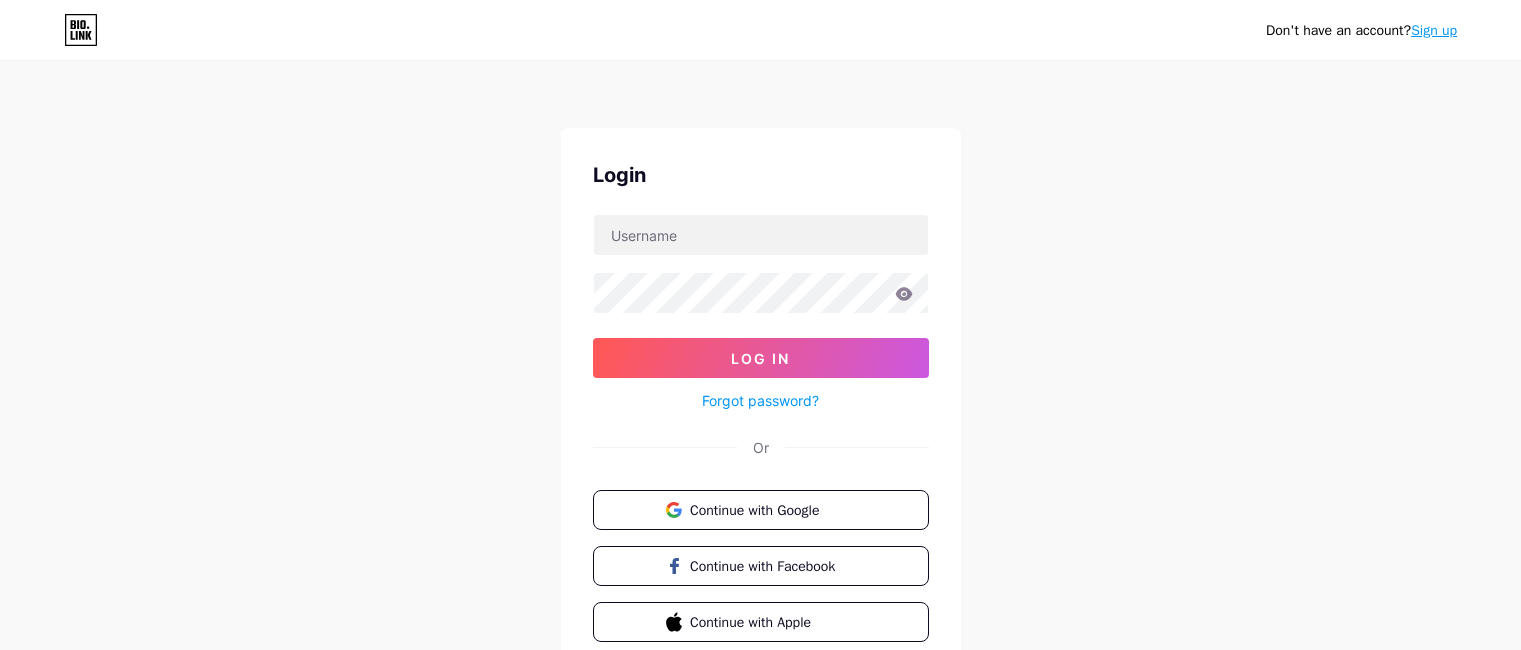 scroll, scrollTop: 0, scrollLeft: 0, axis: both 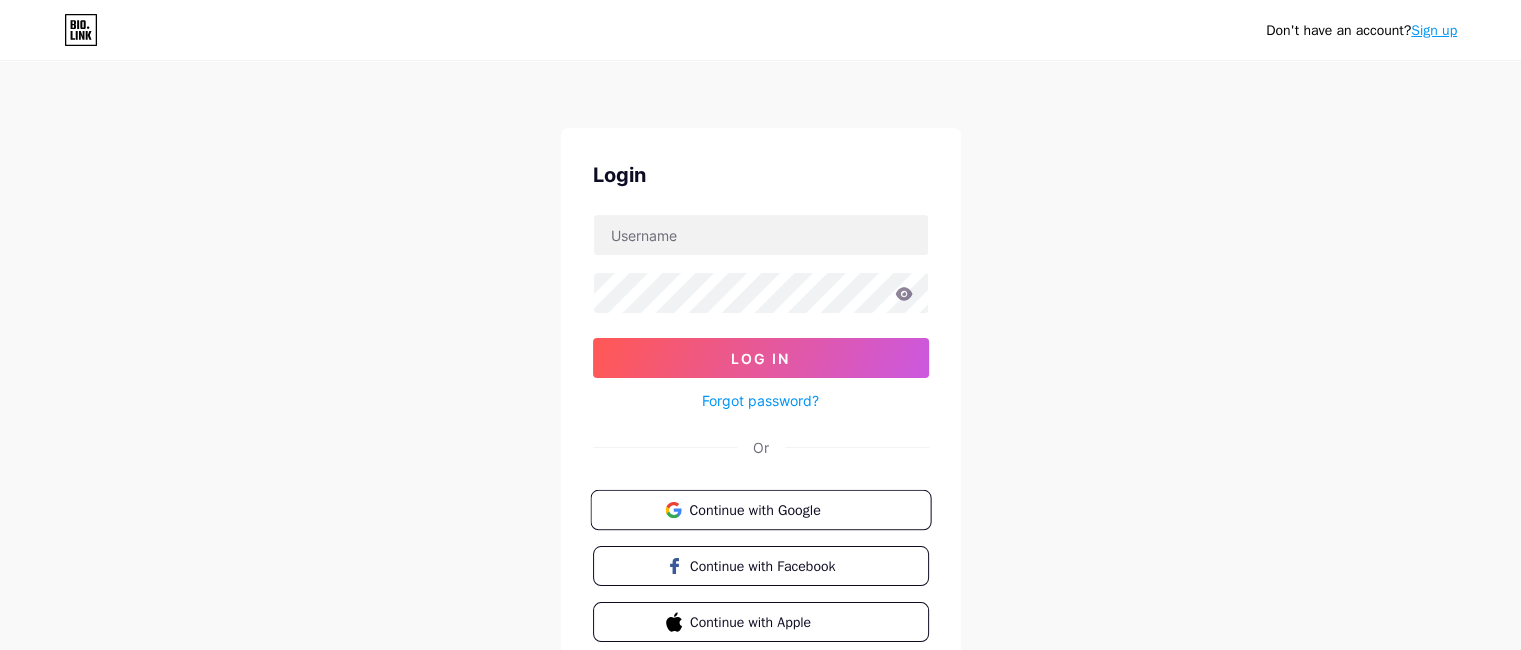 click on "Continue with Google" at bounding box center [760, 510] 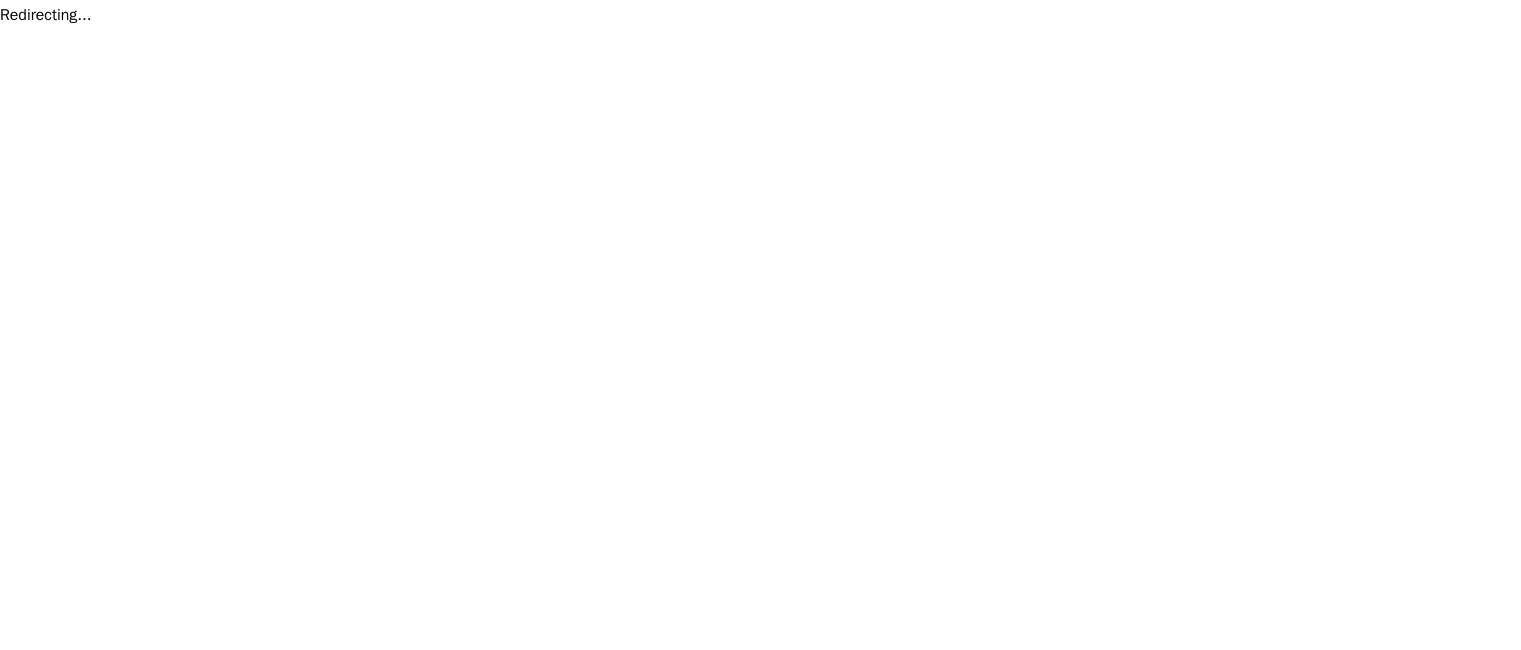 scroll, scrollTop: 0, scrollLeft: 0, axis: both 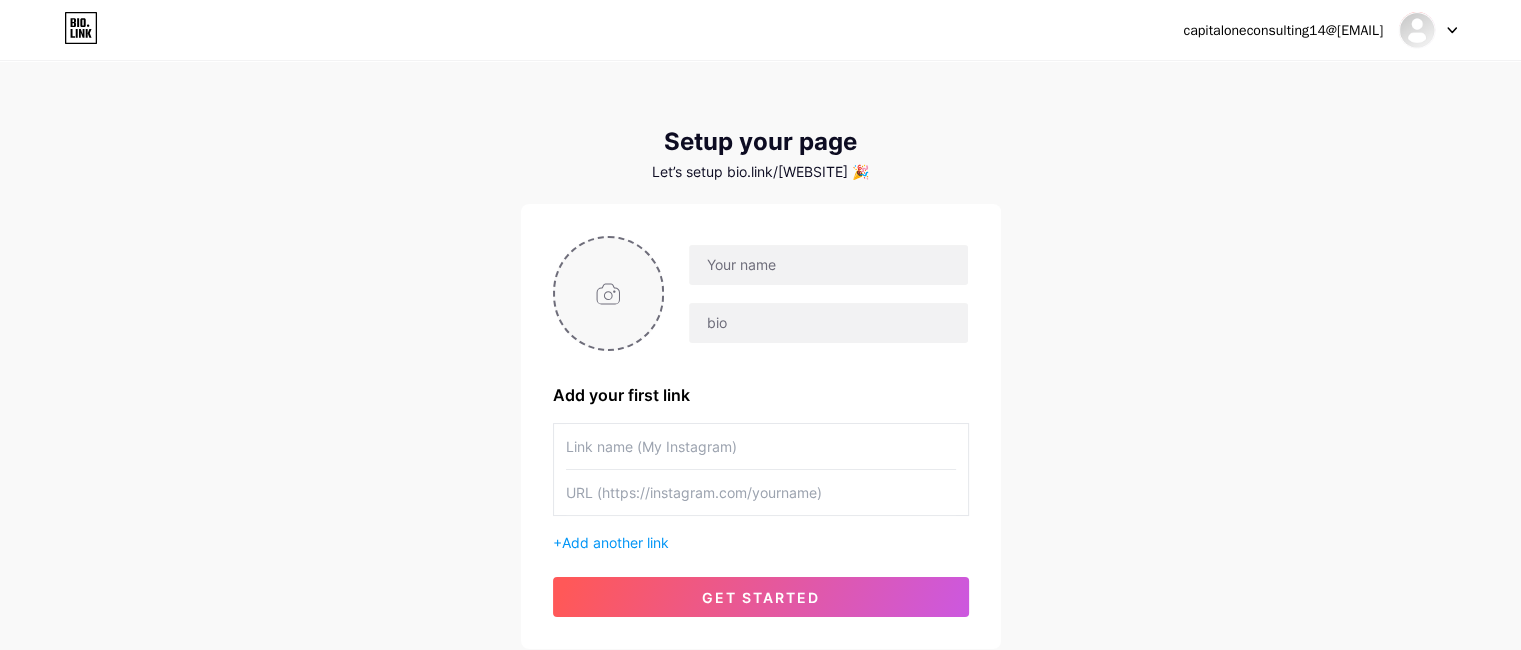 click at bounding box center [609, 293] 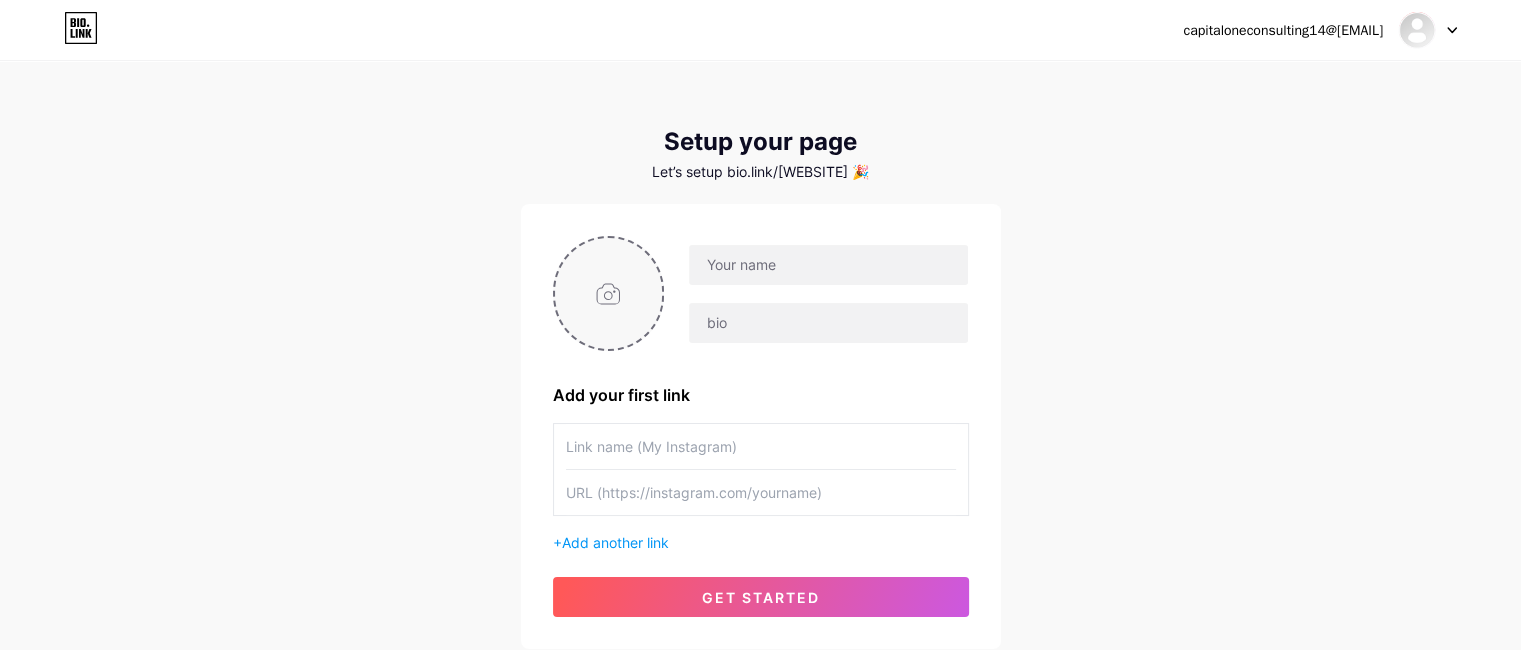 type on "C:\fakepath\Capital One Consulting - Logo.png" 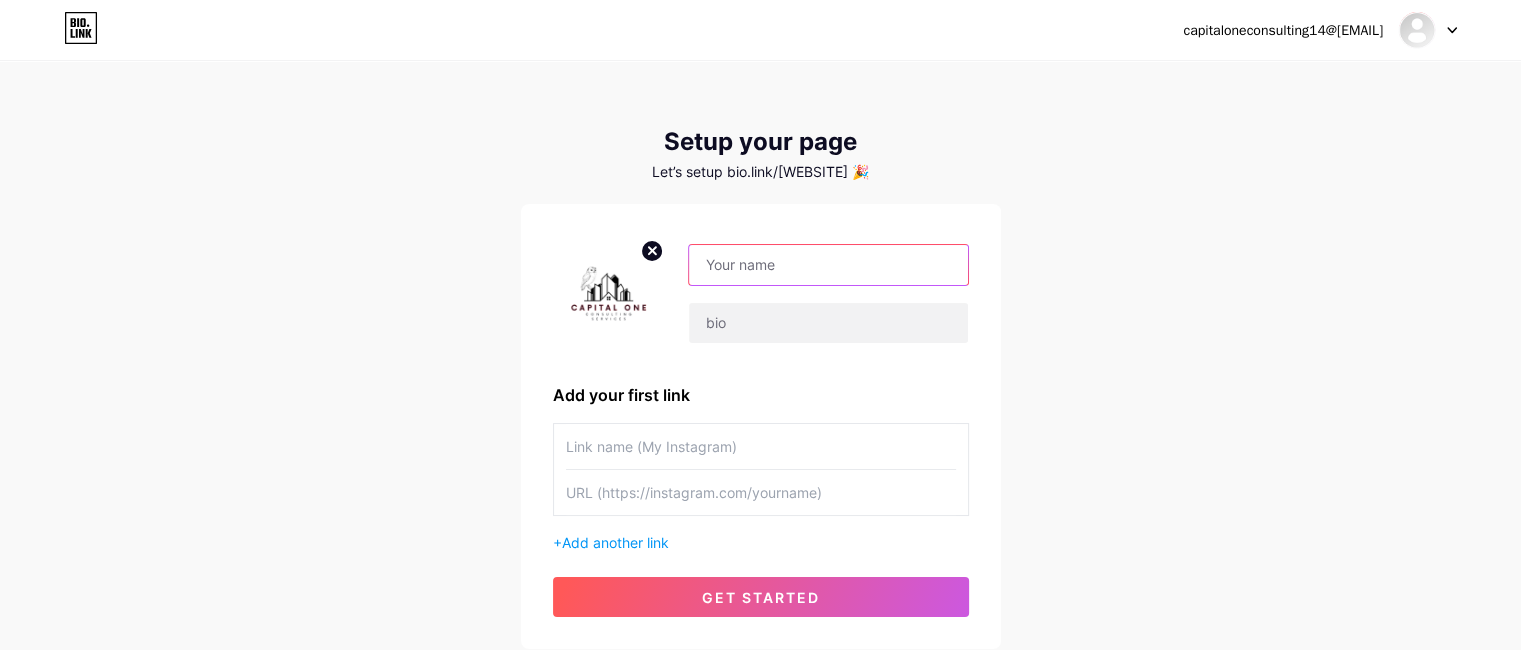 click at bounding box center [828, 265] 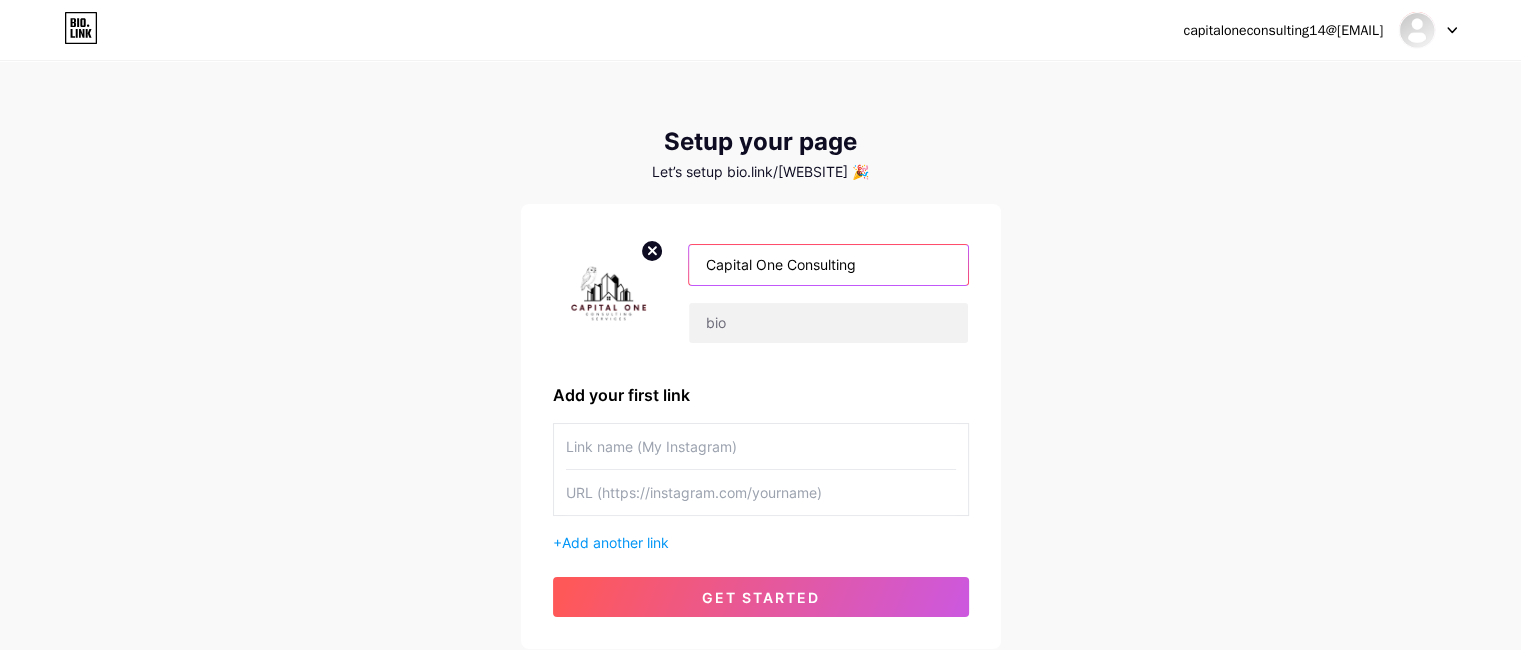 type on "Capital One Consulting" 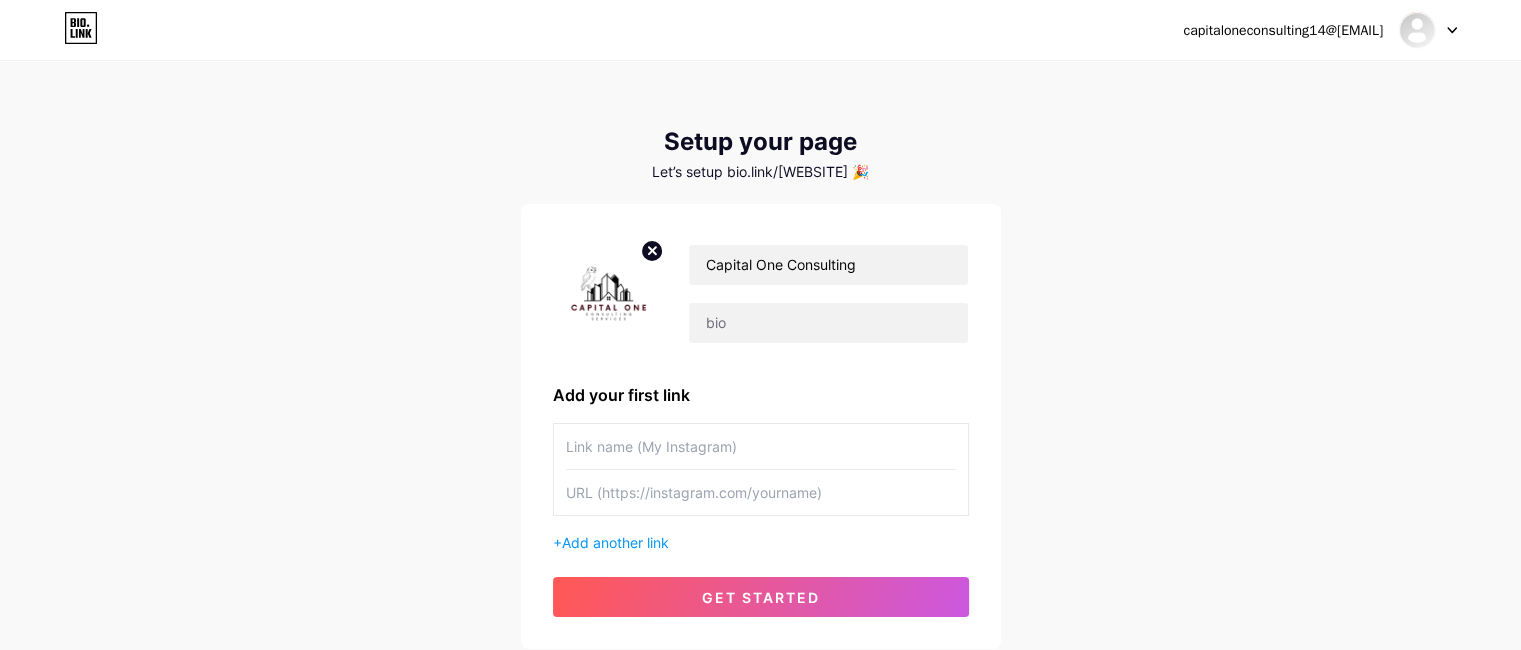 click on "Capital One Consulting" at bounding box center [816, 294] 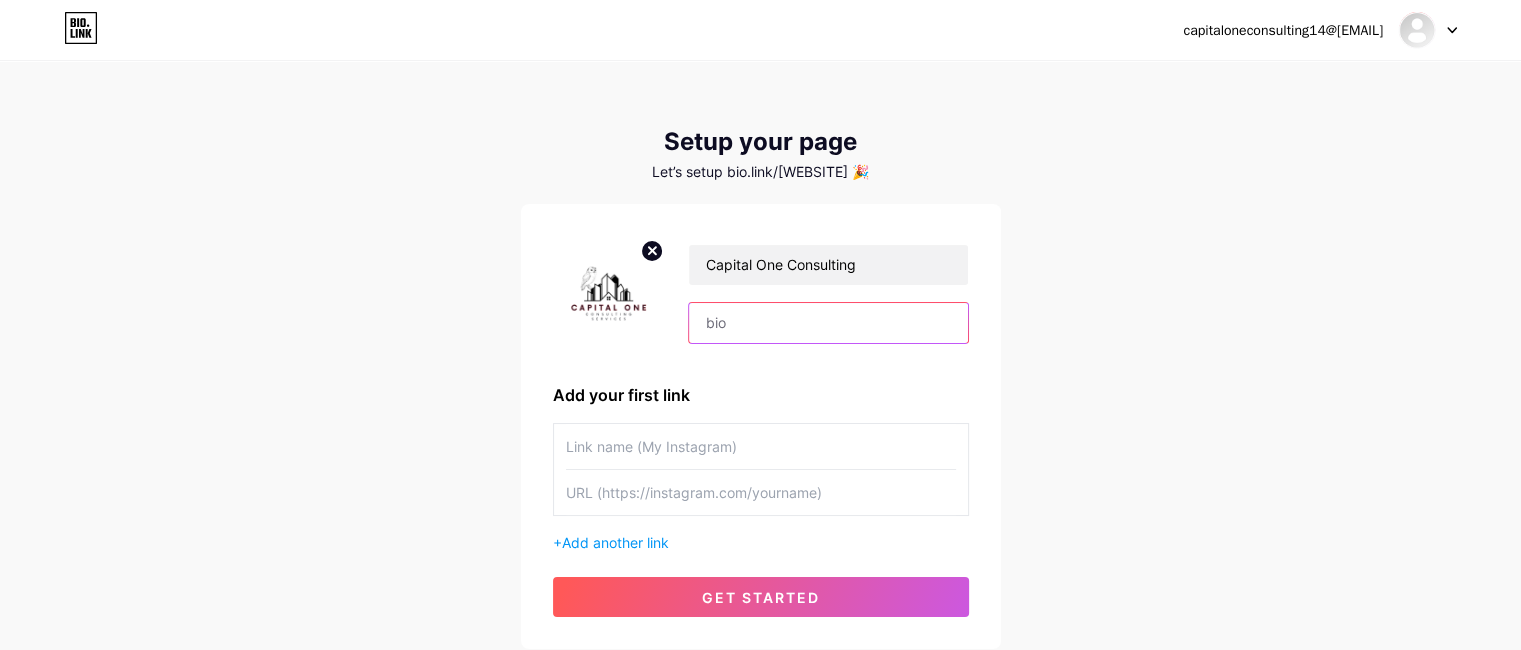 click at bounding box center [828, 323] 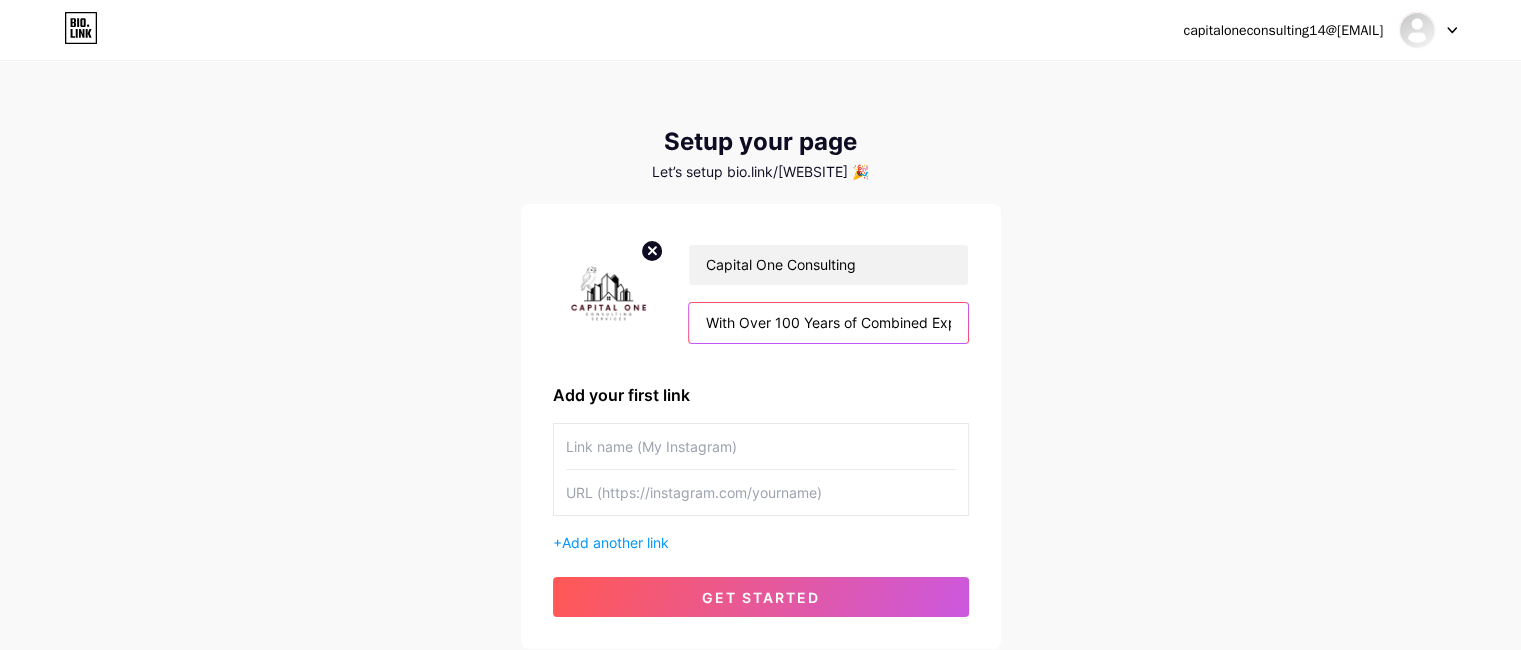 scroll, scrollTop: 0, scrollLeft: 574, axis: horizontal 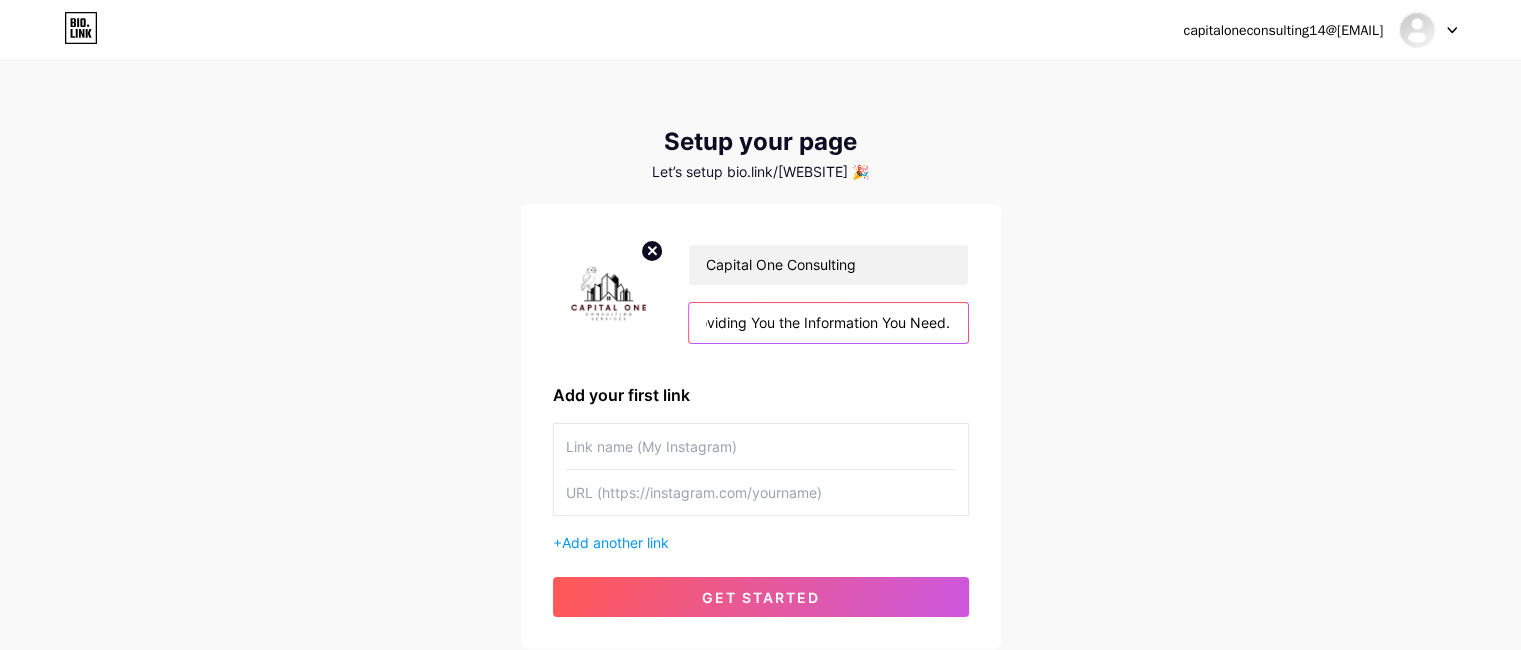type on "With Over 100 Years of Combined Experience, Our Team Ensures Accurate Results, Providing You the Information You Need." 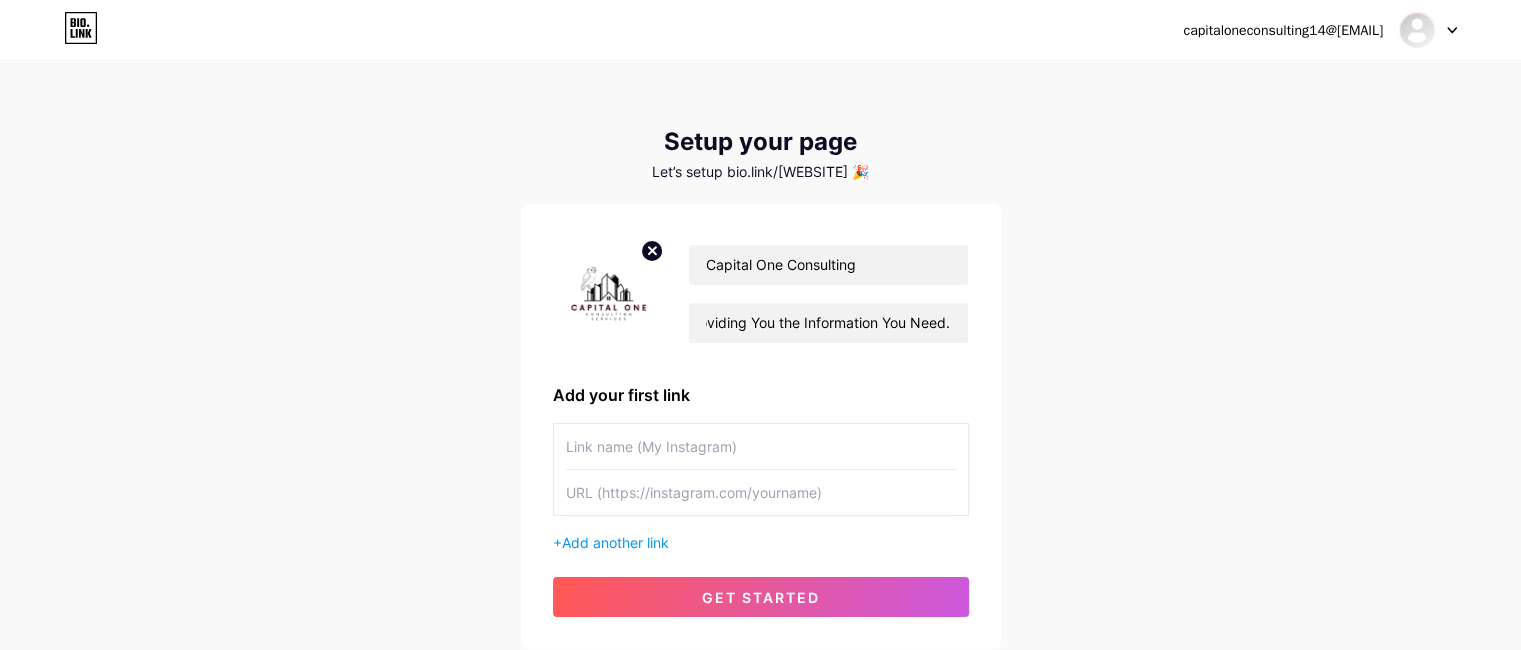 click at bounding box center [761, 446] 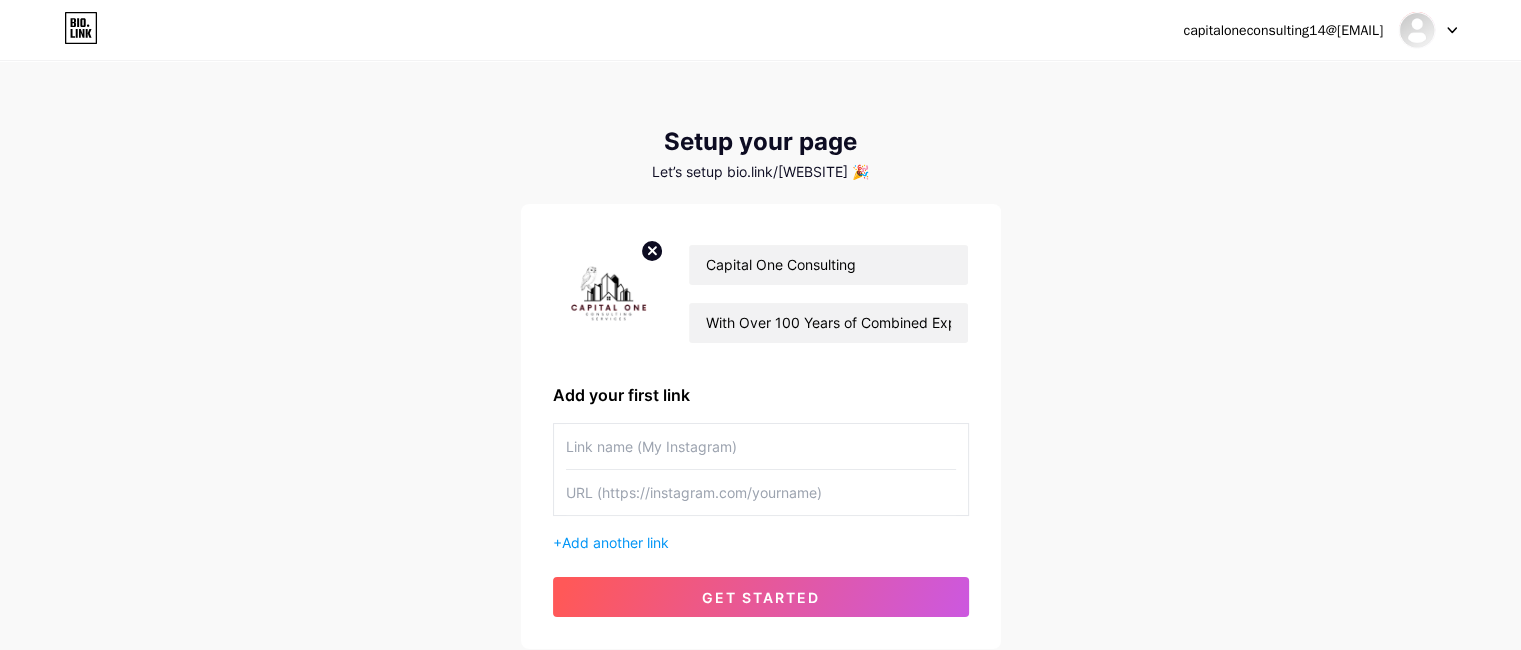 paste on "Capital One Consulting" 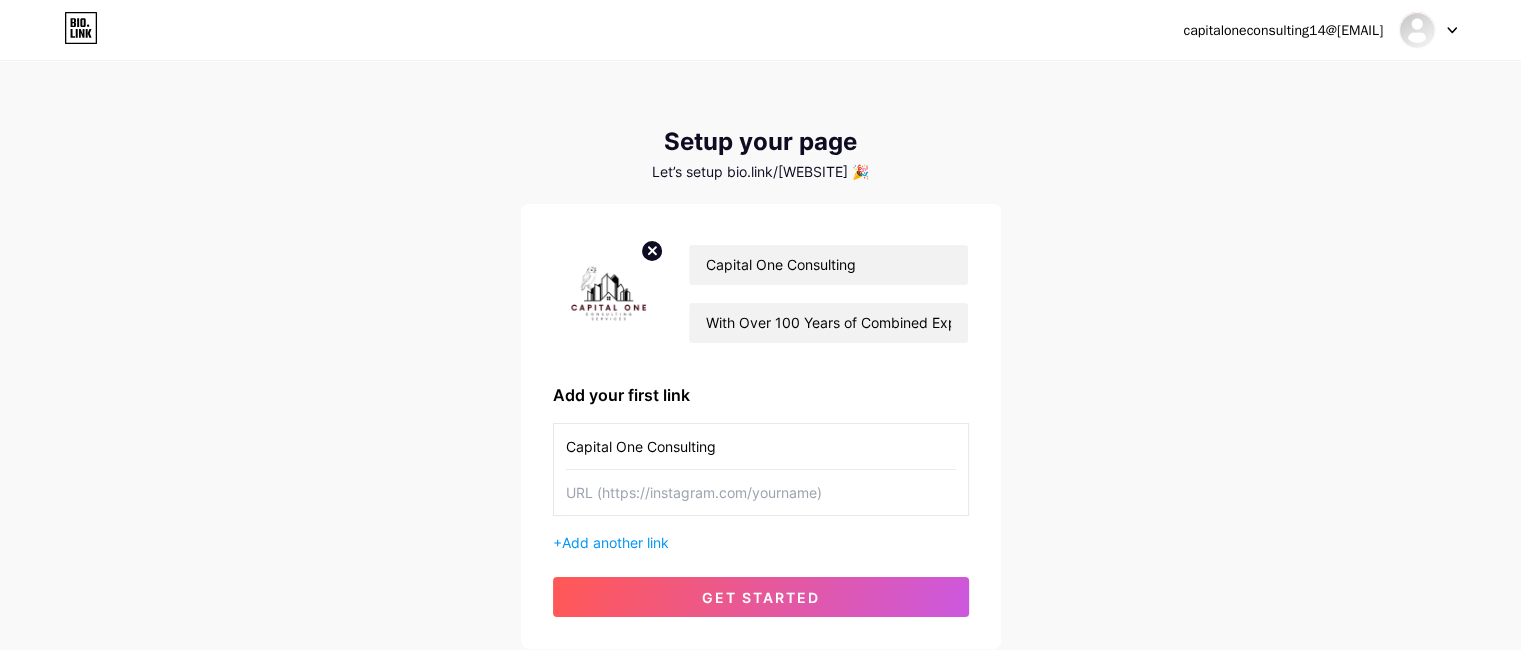 type on "Capital One Consulting" 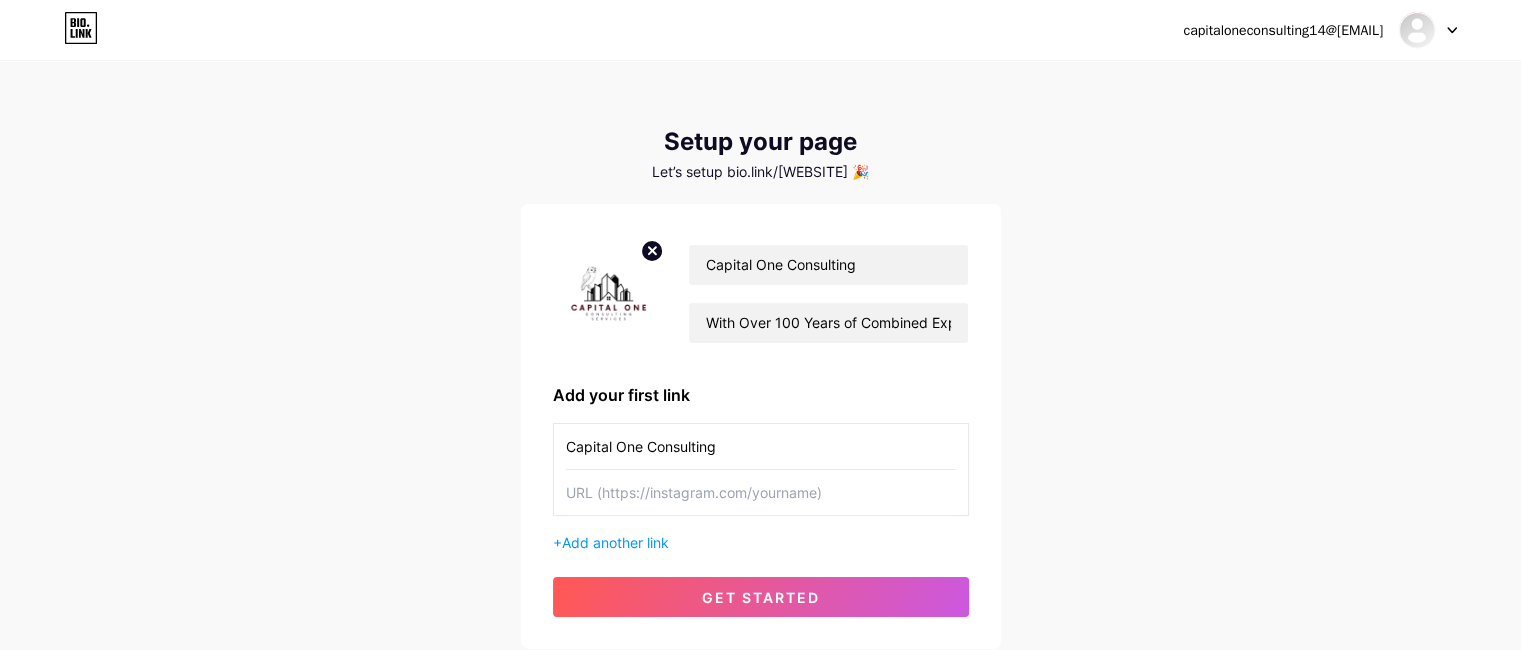 click on "Capital One Consulting" at bounding box center [761, 446] 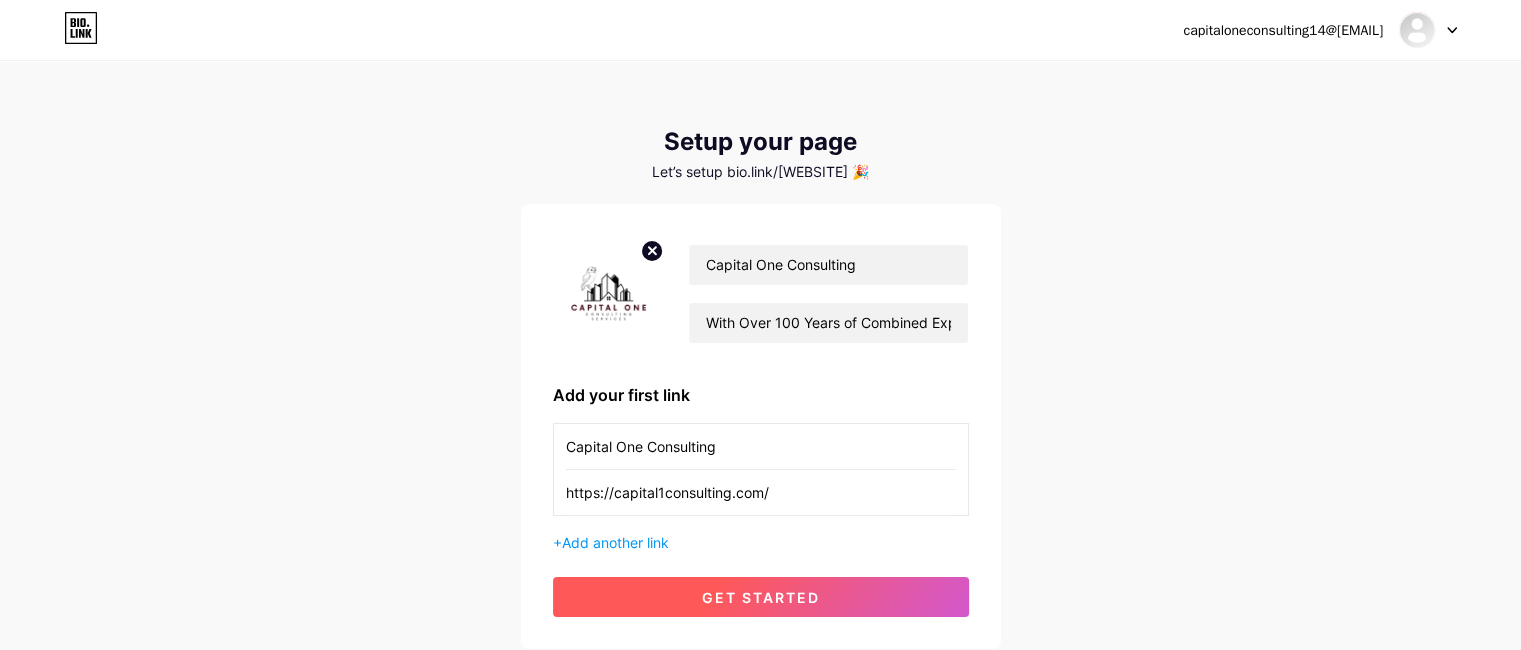 type on "https://capital1consulting.com/" 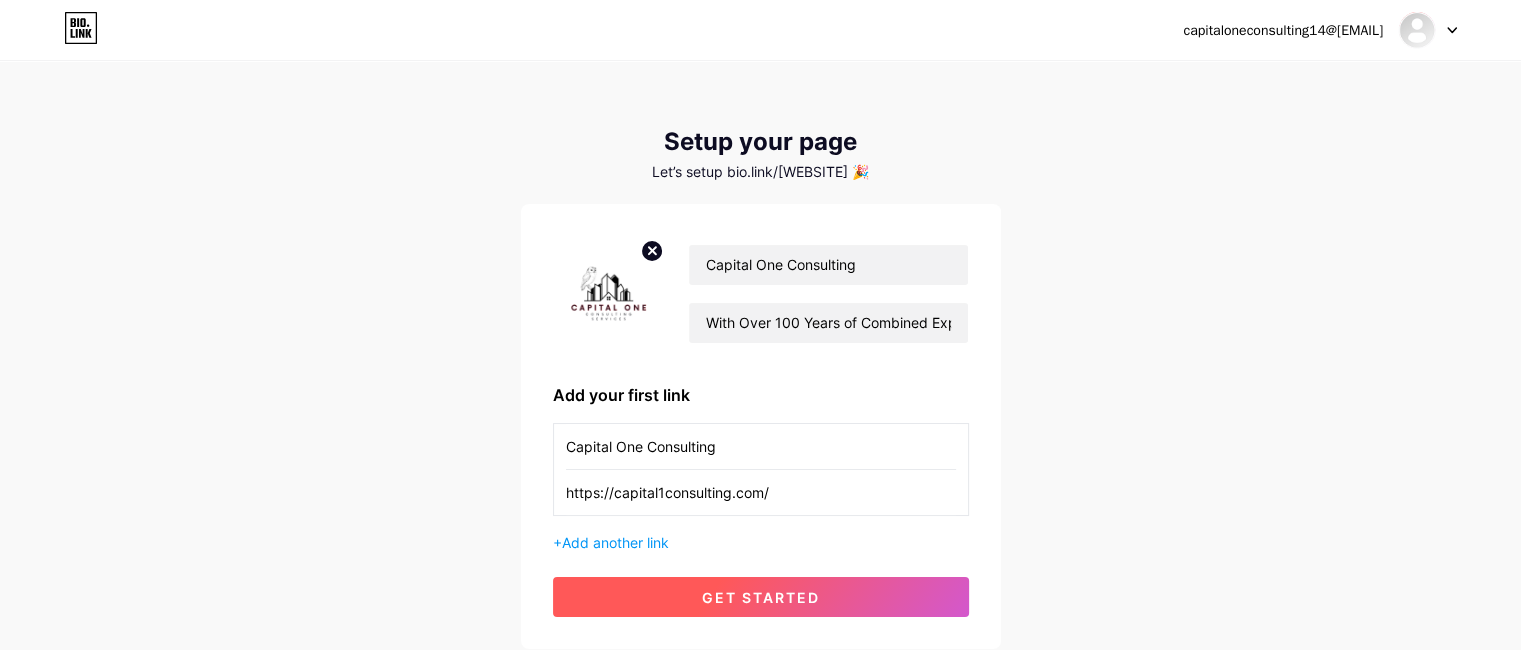 click on "get started" at bounding box center [761, 597] 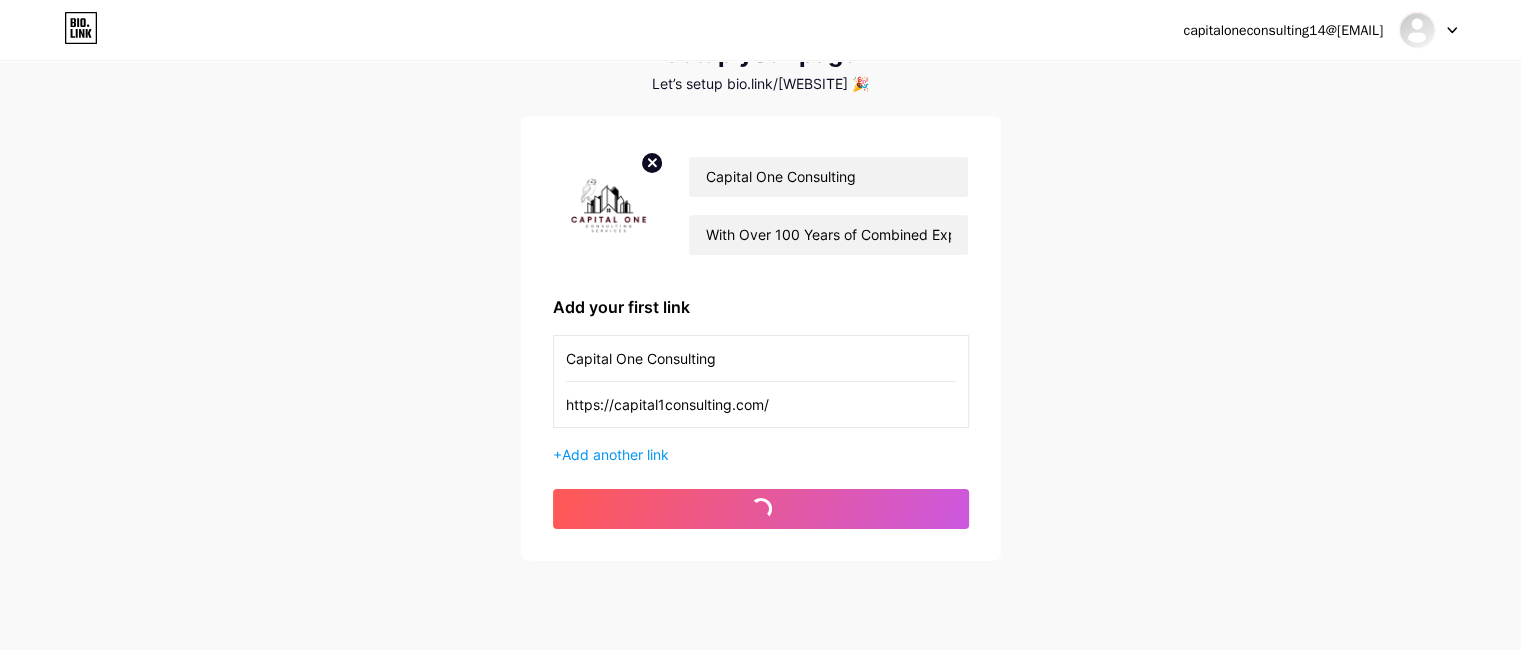 scroll, scrollTop: 143, scrollLeft: 0, axis: vertical 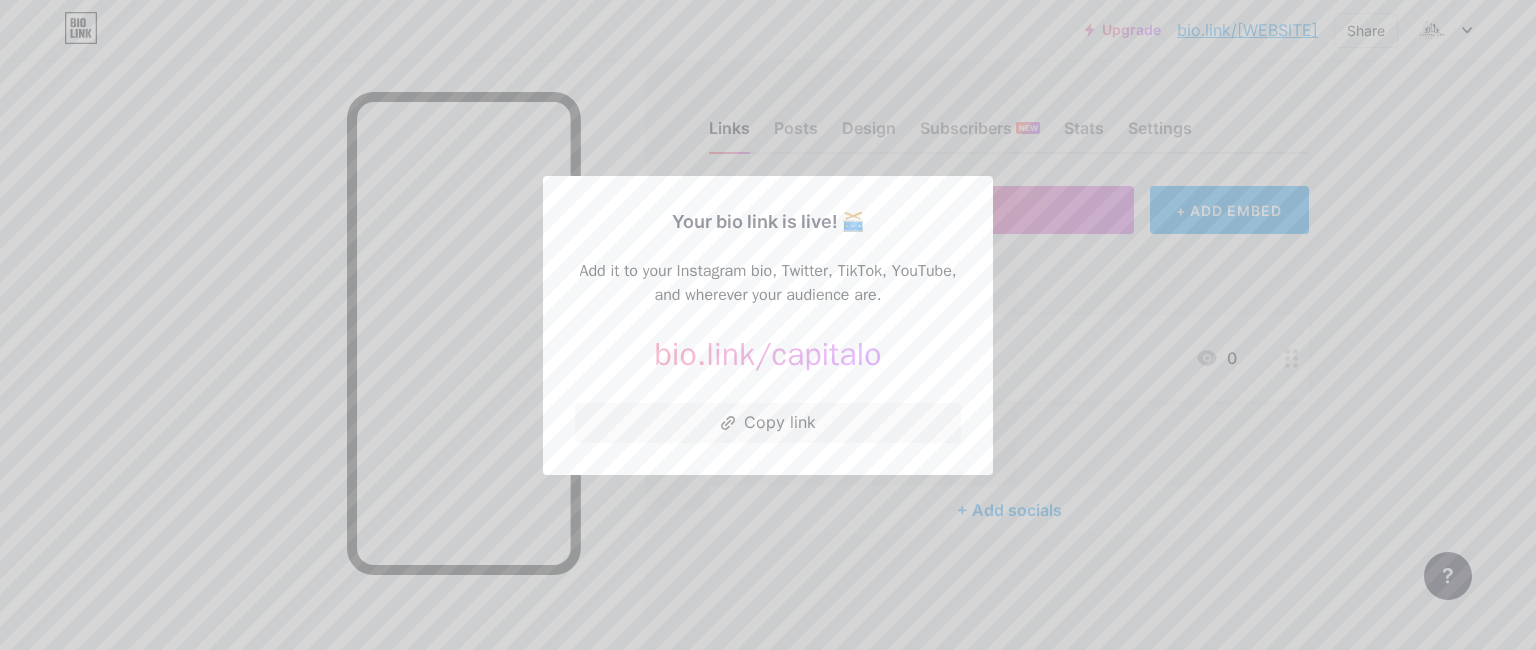 click at bounding box center [768, 325] 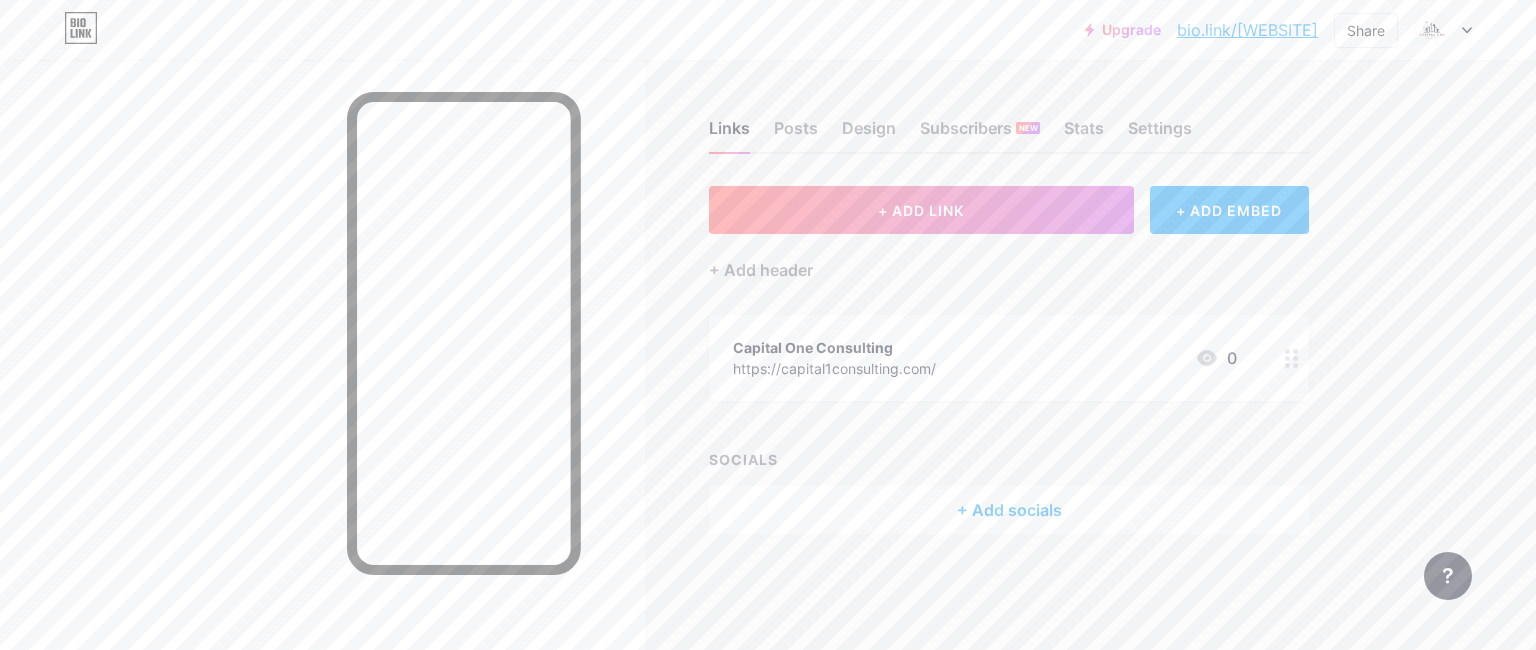 click at bounding box center (1443, 30) 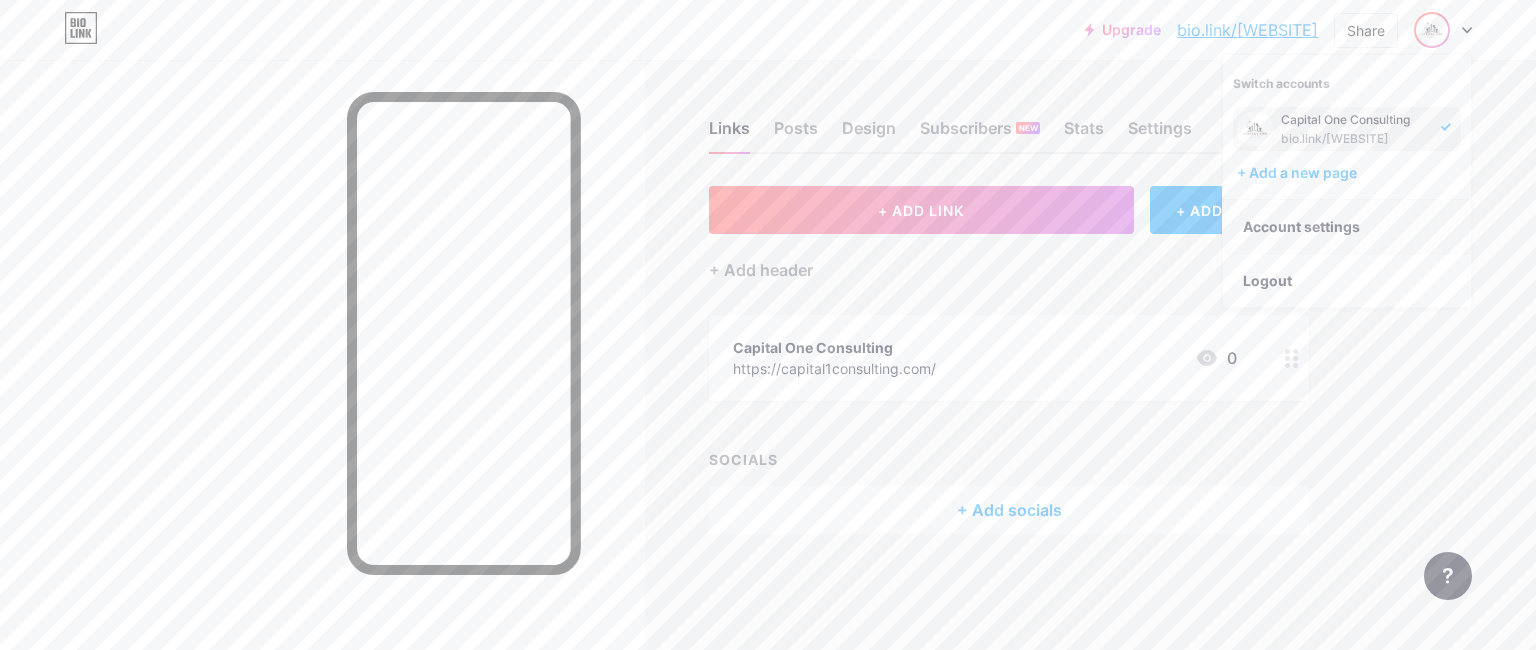 click on "Account settings" at bounding box center [1347, 227] 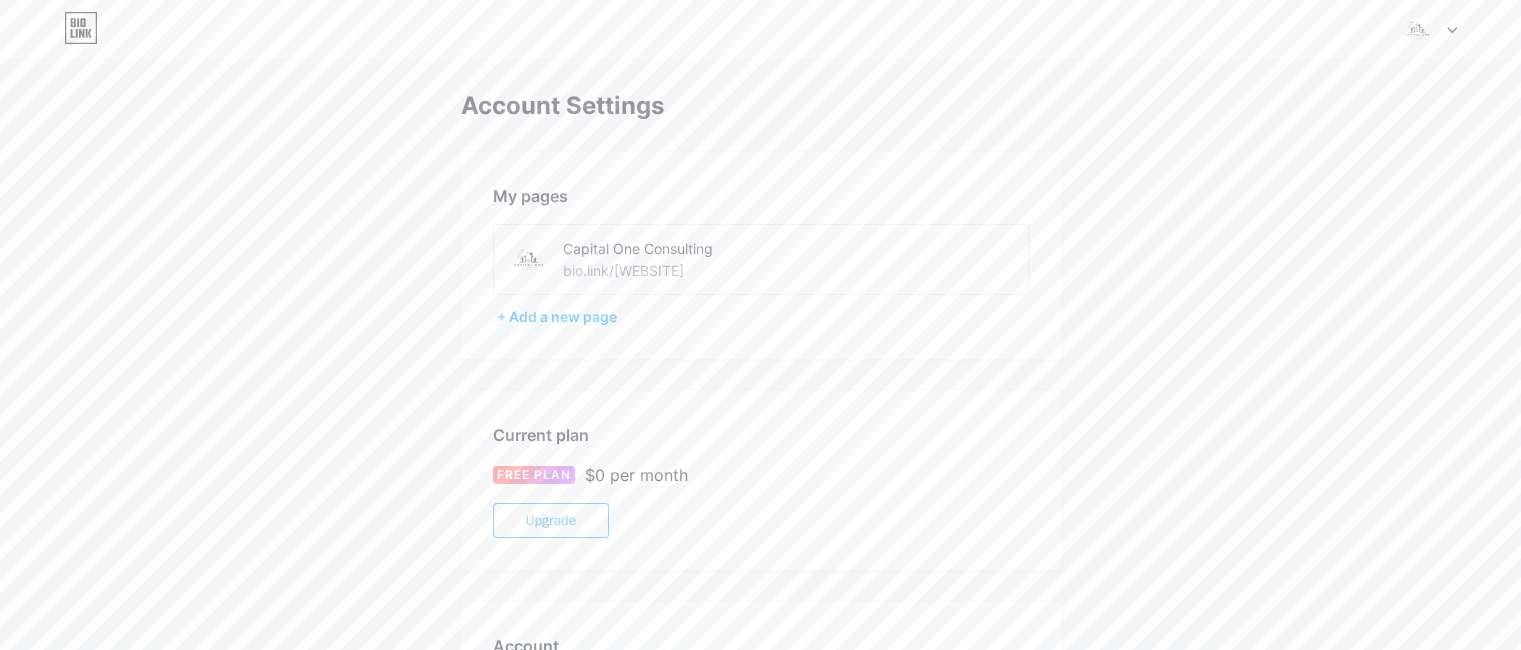 click on "Capital One Consulting   bio.link/[WEBSITE]" at bounding box center (698, 259) 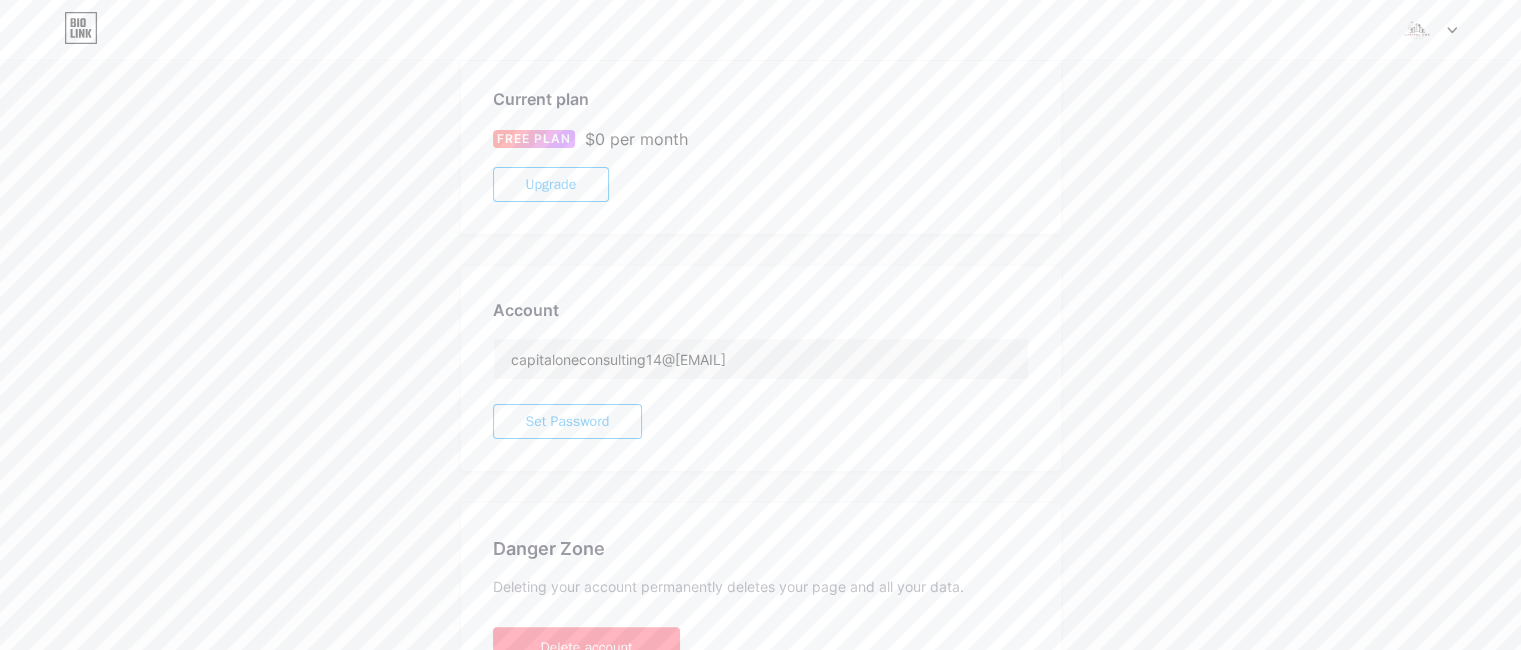 scroll, scrollTop: 104, scrollLeft: 0, axis: vertical 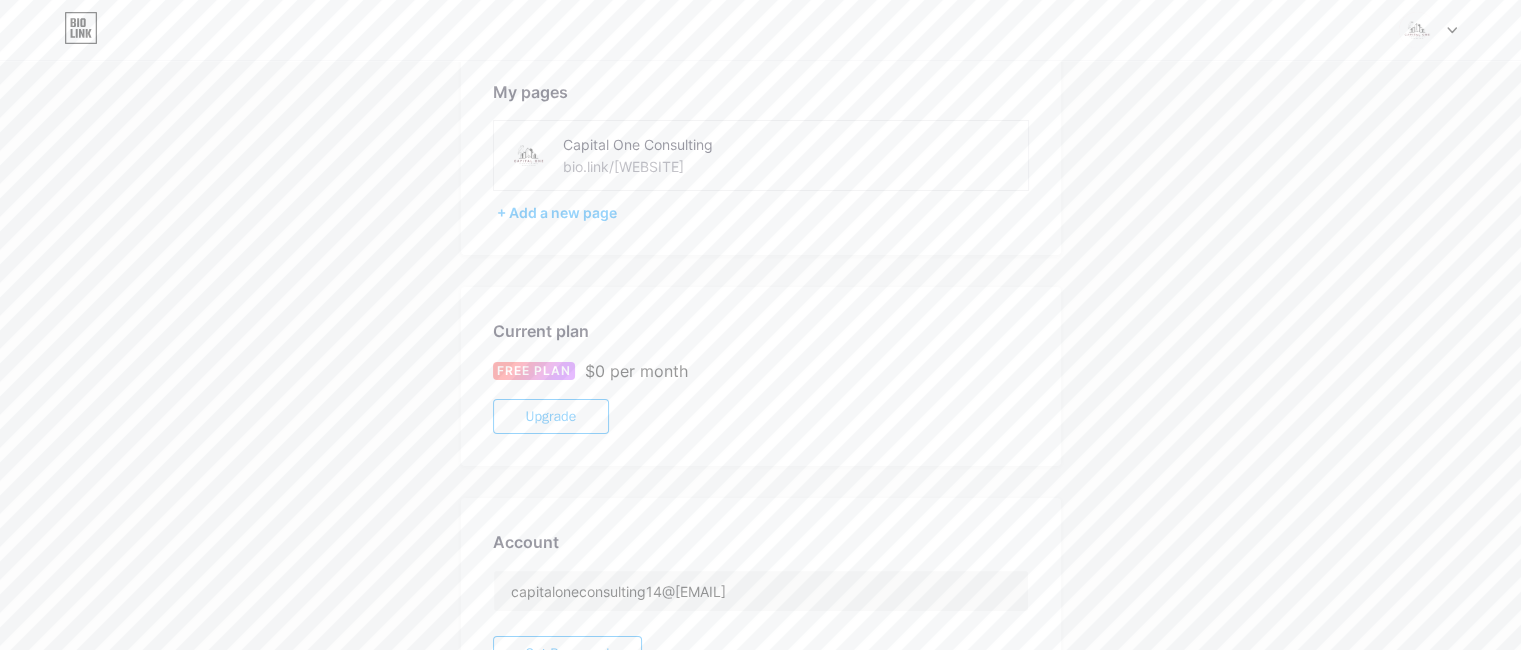 click on "My pages     Capital One Consulting   bio.link/[WEBSITE]      + Add a new page" at bounding box center (761, 151) 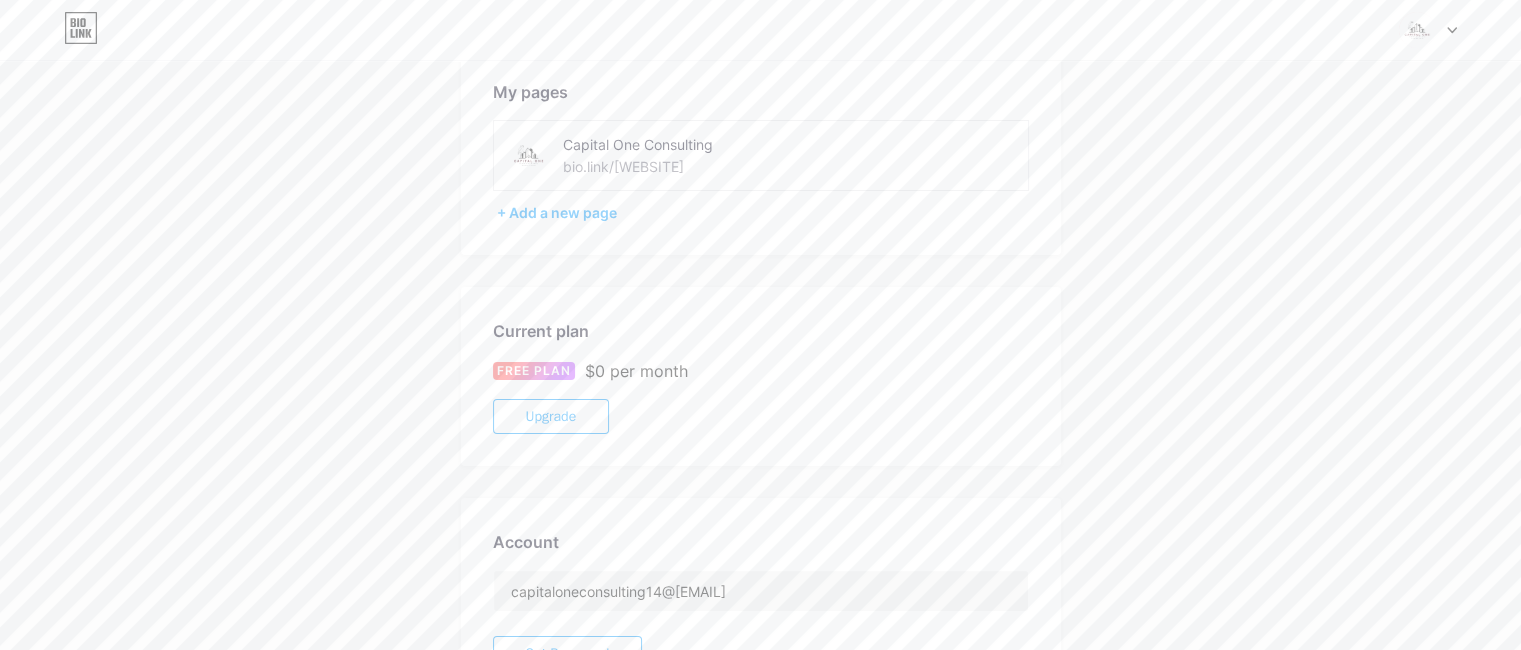 click on "bio.link/[WEBSITE]" at bounding box center (623, 166) 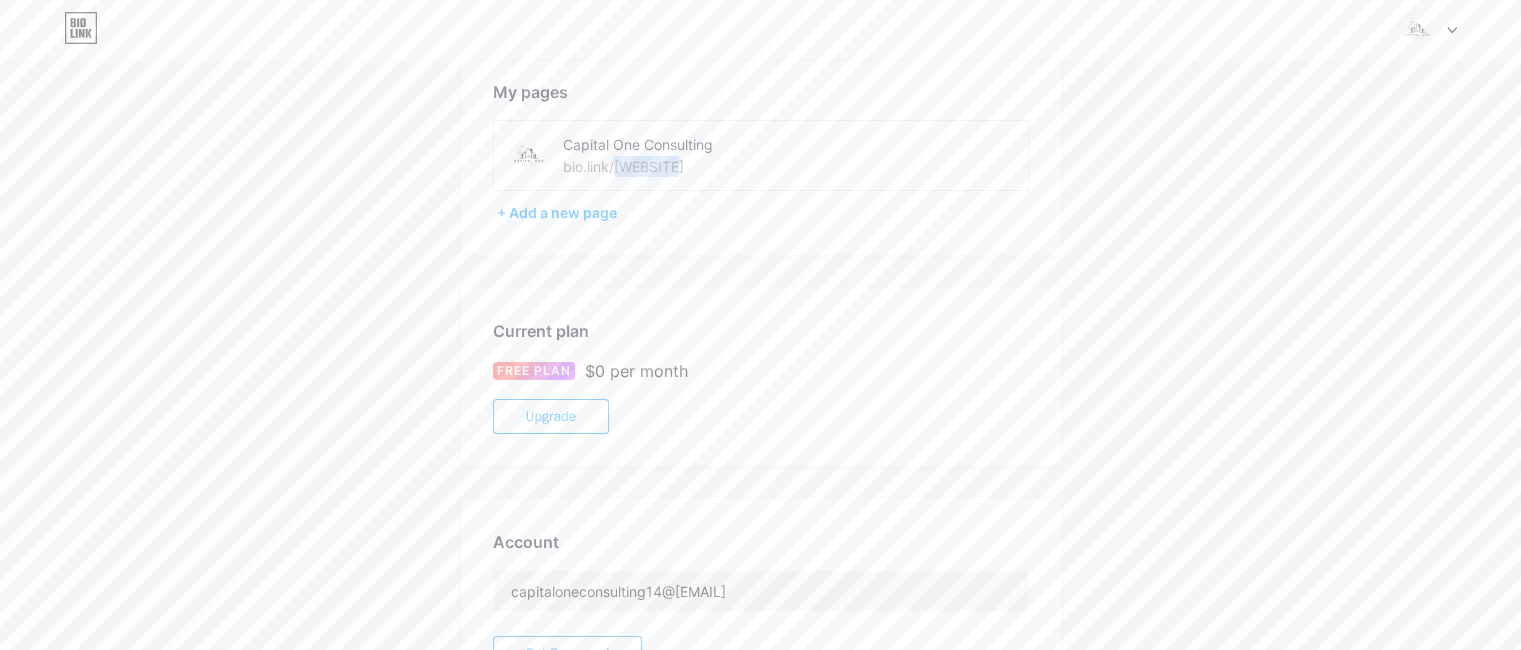 click on "bio.link/[WEBSITE]" at bounding box center (623, 166) 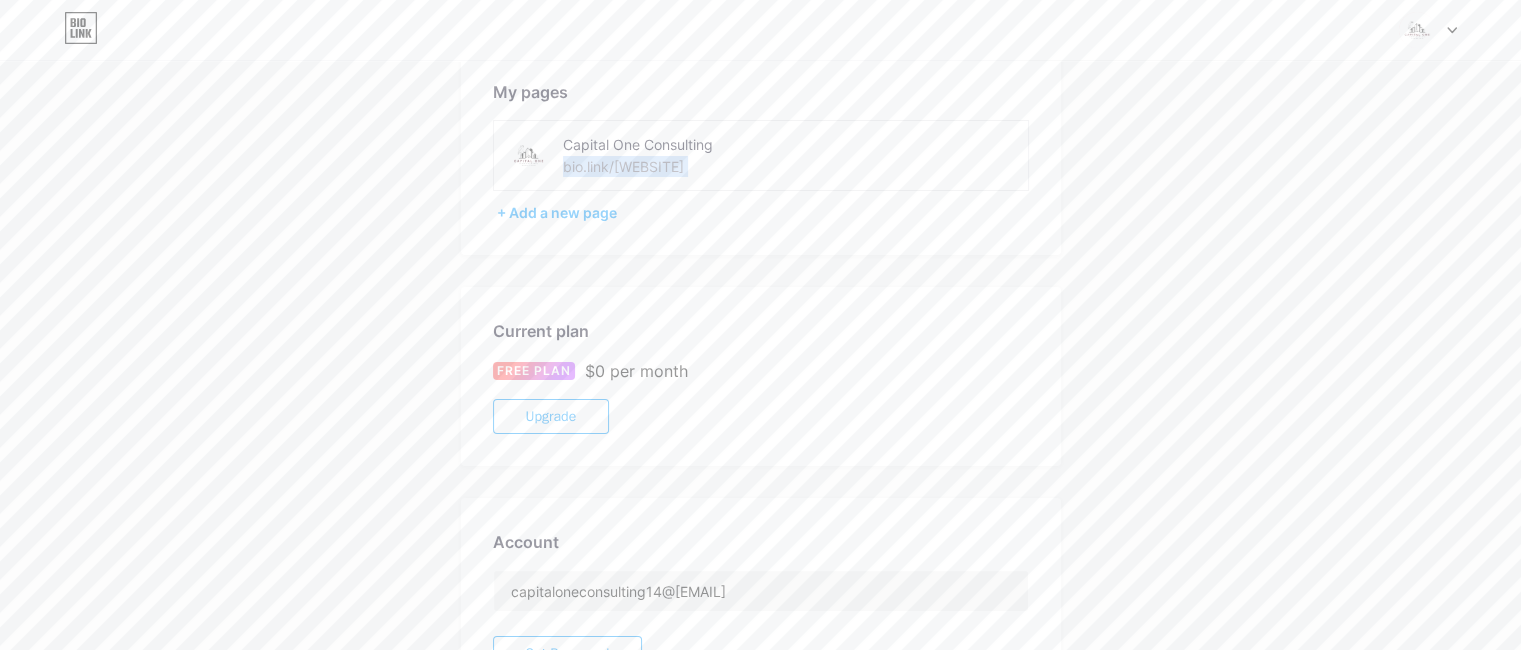 click on "bio.link/[WEBSITE]" at bounding box center [623, 166] 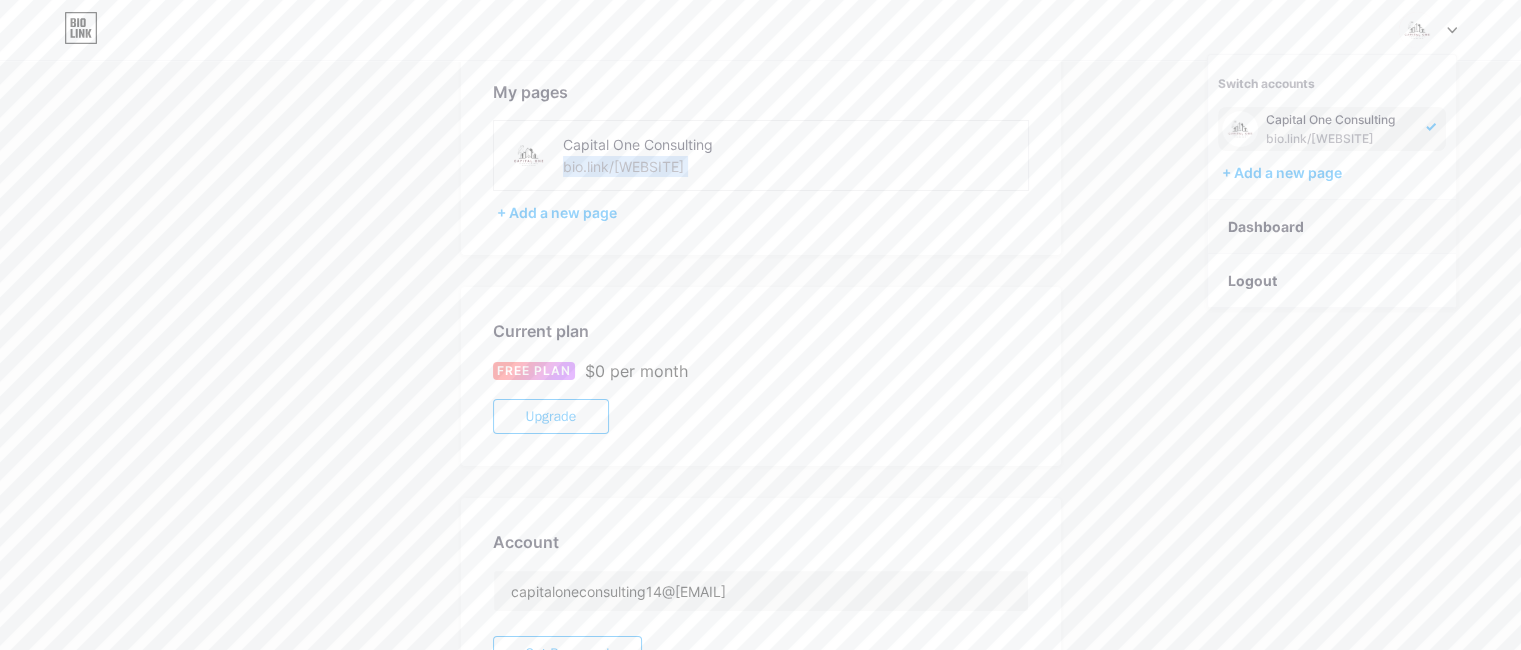 click on "Dashboard" at bounding box center (1332, 227) 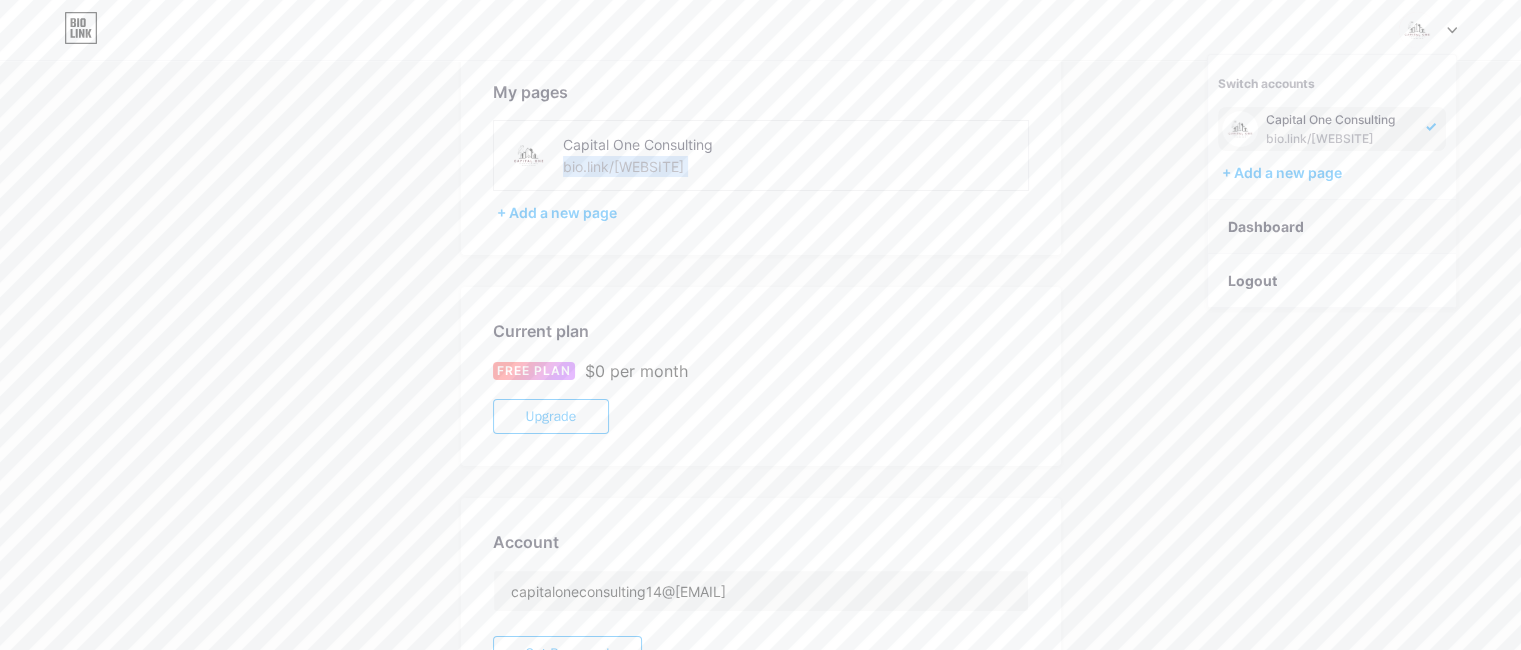 scroll, scrollTop: 0, scrollLeft: 0, axis: both 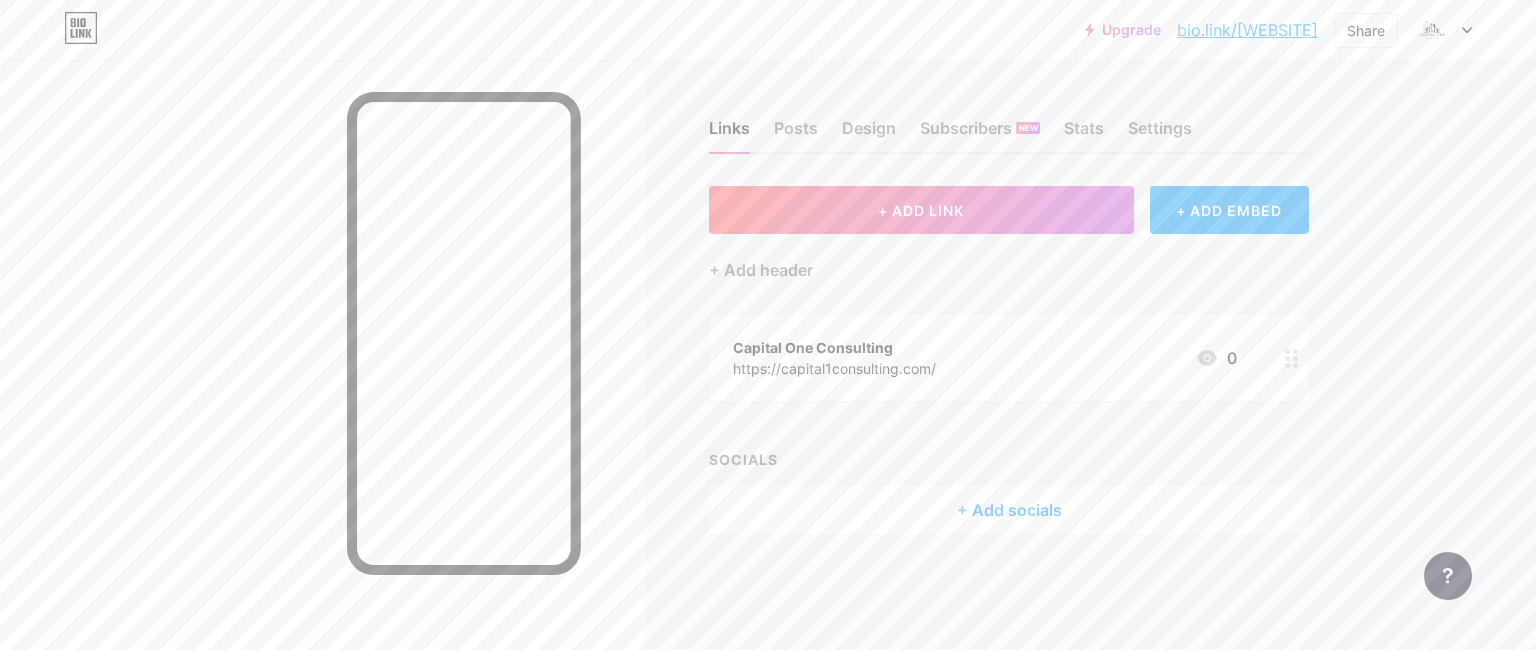 drag, startPoint x: 1240, startPoint y: 37, endPoint x: 1312, endPoint y: 77, distance: 82.36504 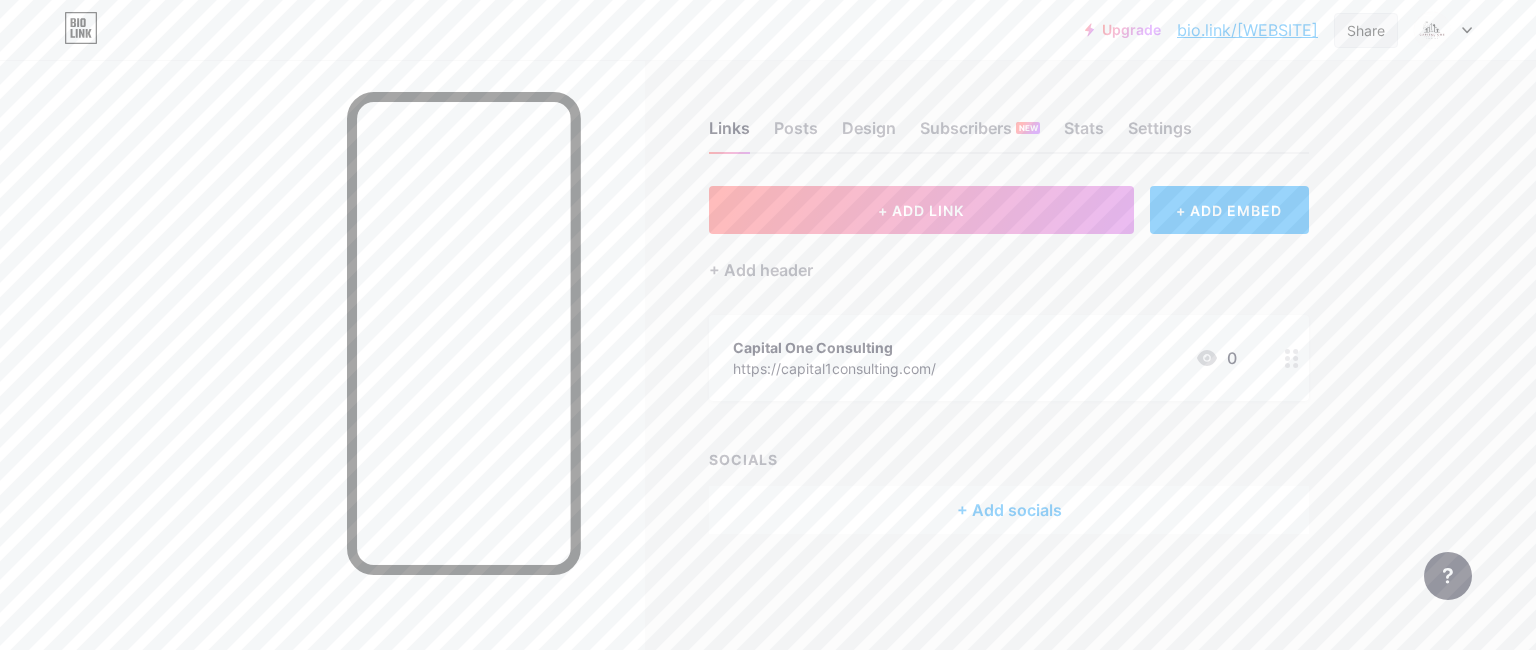 click on "Share" at bounding box center (1366, 30) 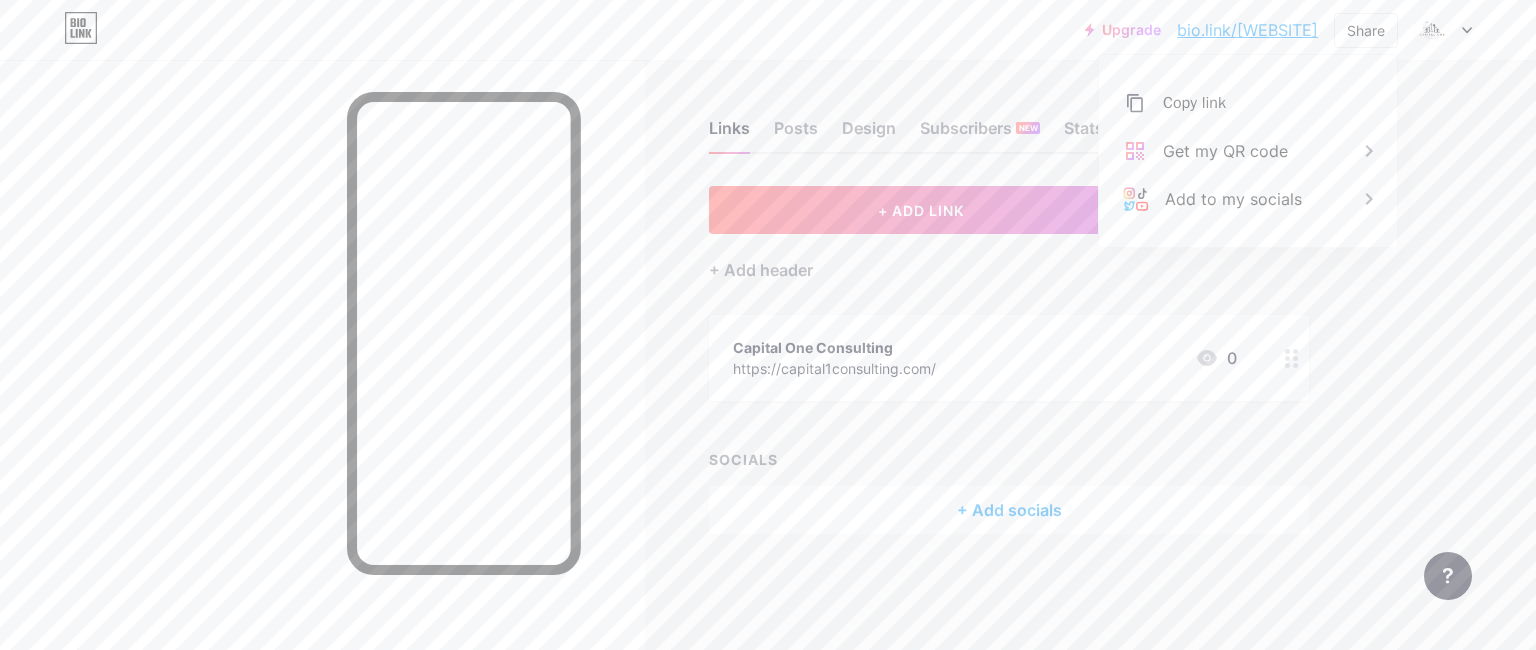 click at bounding box center (1443, 30) 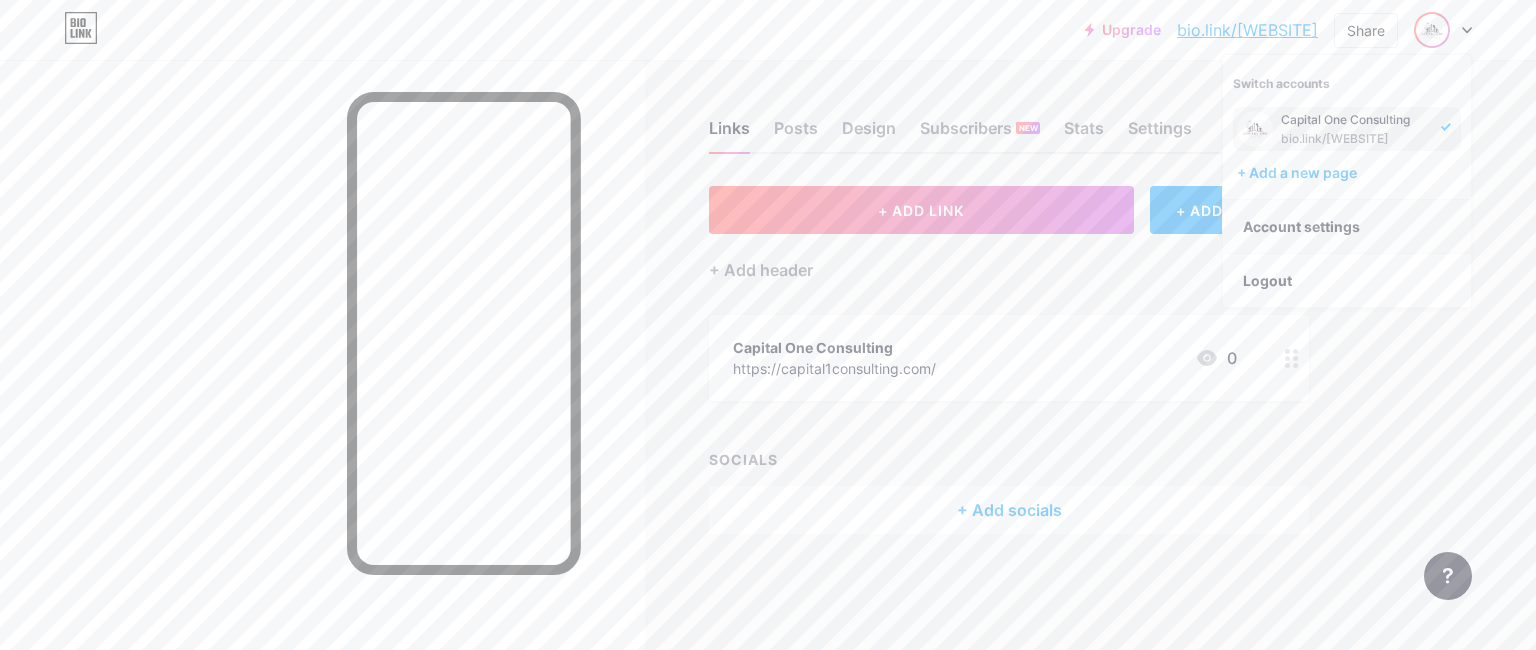 click on "Account settings" at bounding box center [1347, 227] 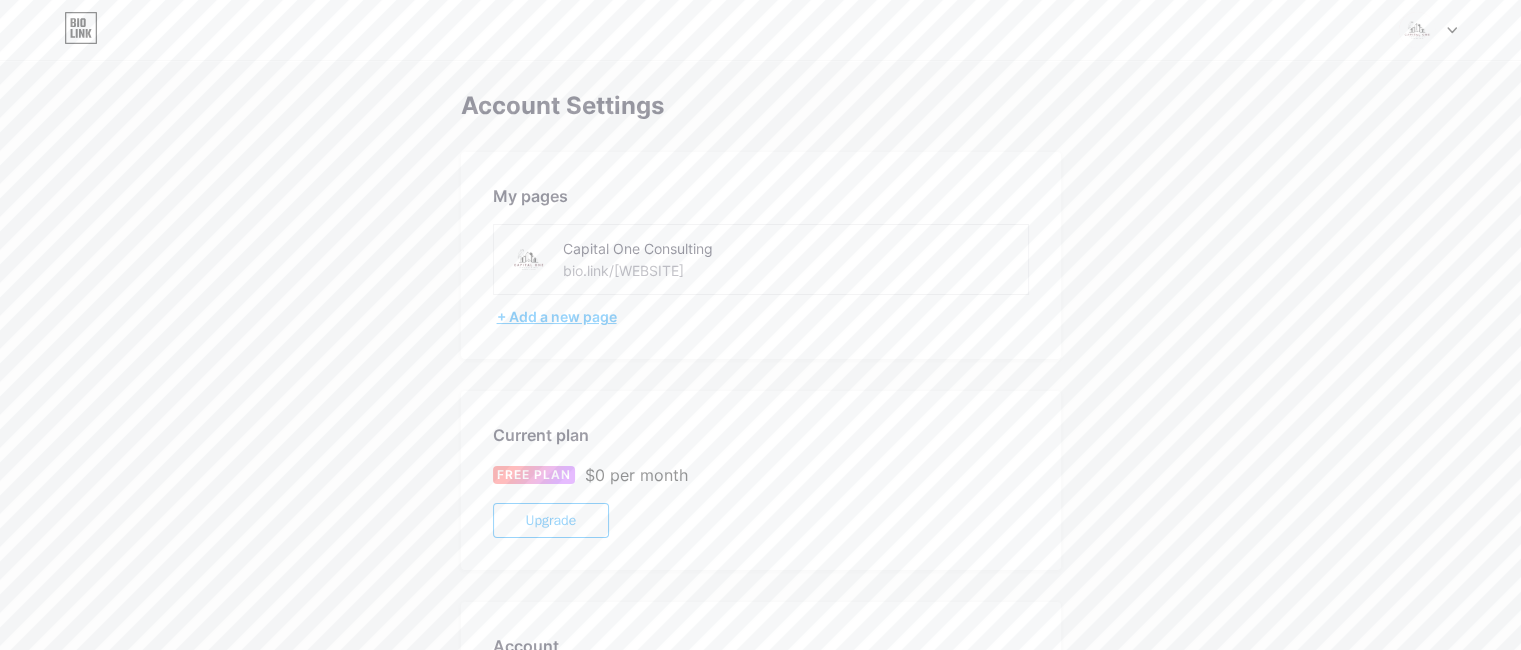 click on "+ Add a new page" at bounding box center (763, 317) 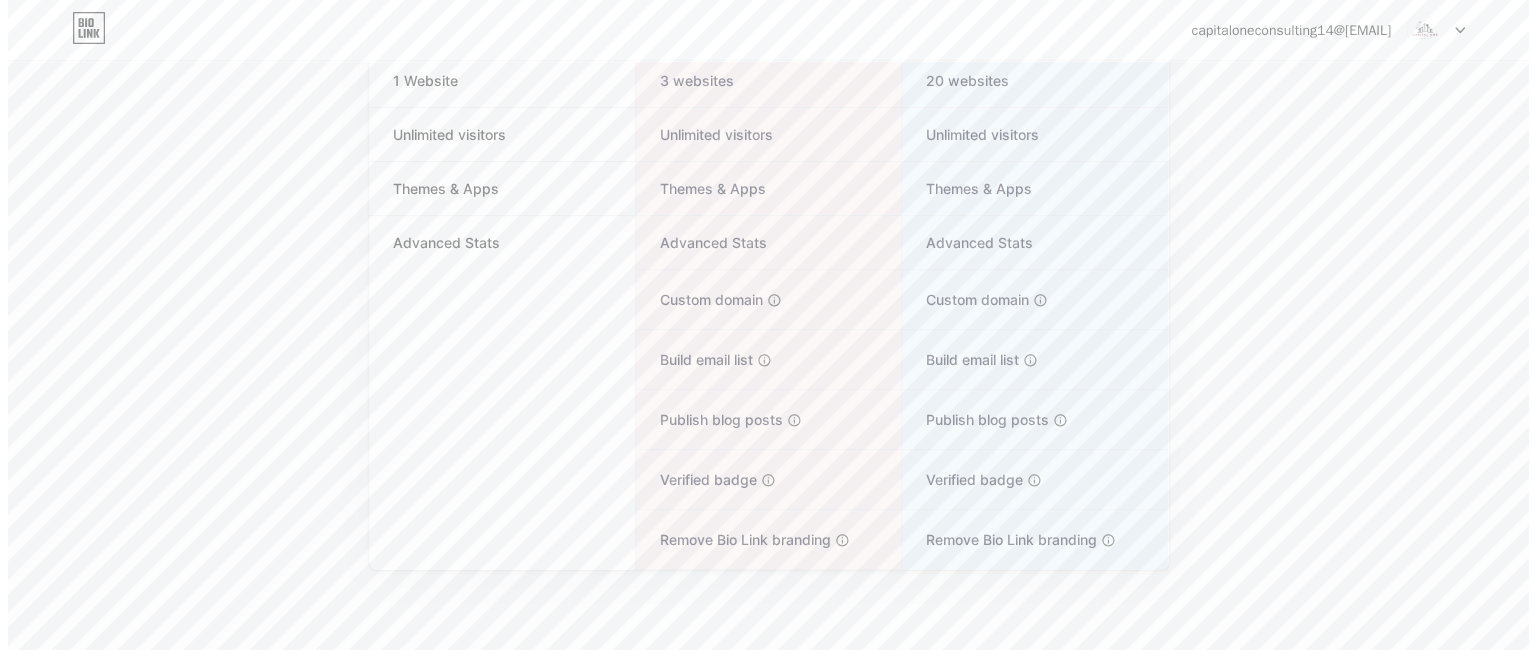 scroll, scrollTop: 0, scrollLeft: 0, axis: both 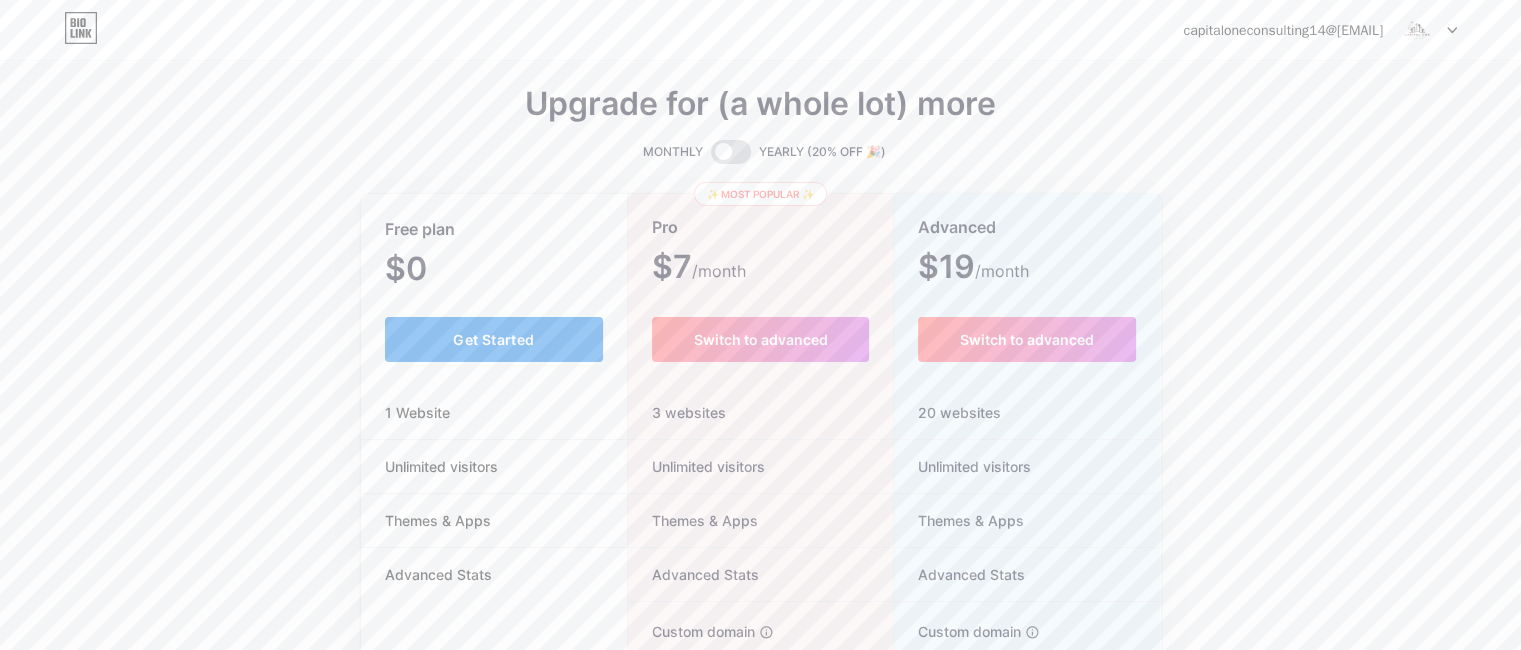 click on "Get Started" at bounding box center (494, 339) 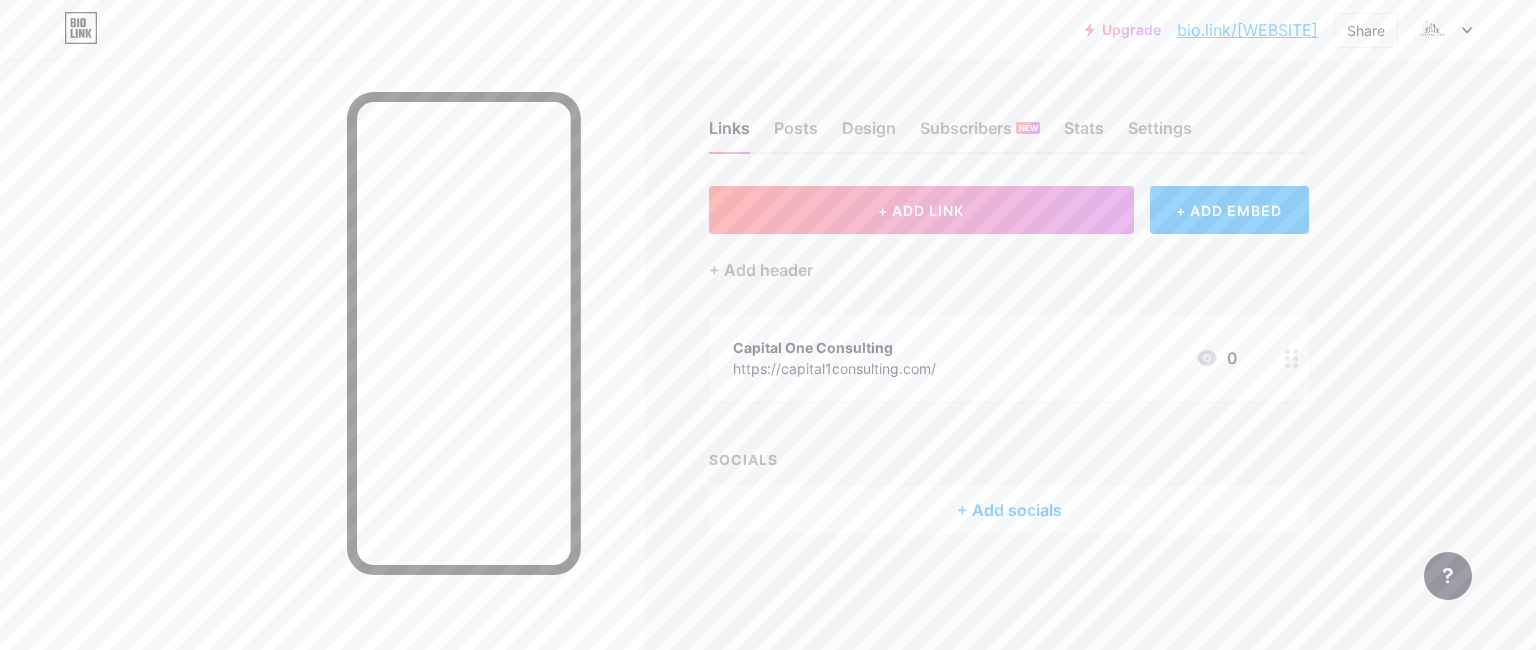 click on "Upgrade   bio.link/[WEBSITE]   bio.link/[WEBSITE]   Share               Switch accounts     Capital One Consulting   bio.link/[WEBSITE]       + Add a new page        Account settings   Logout" at bounding box center [768, 30] 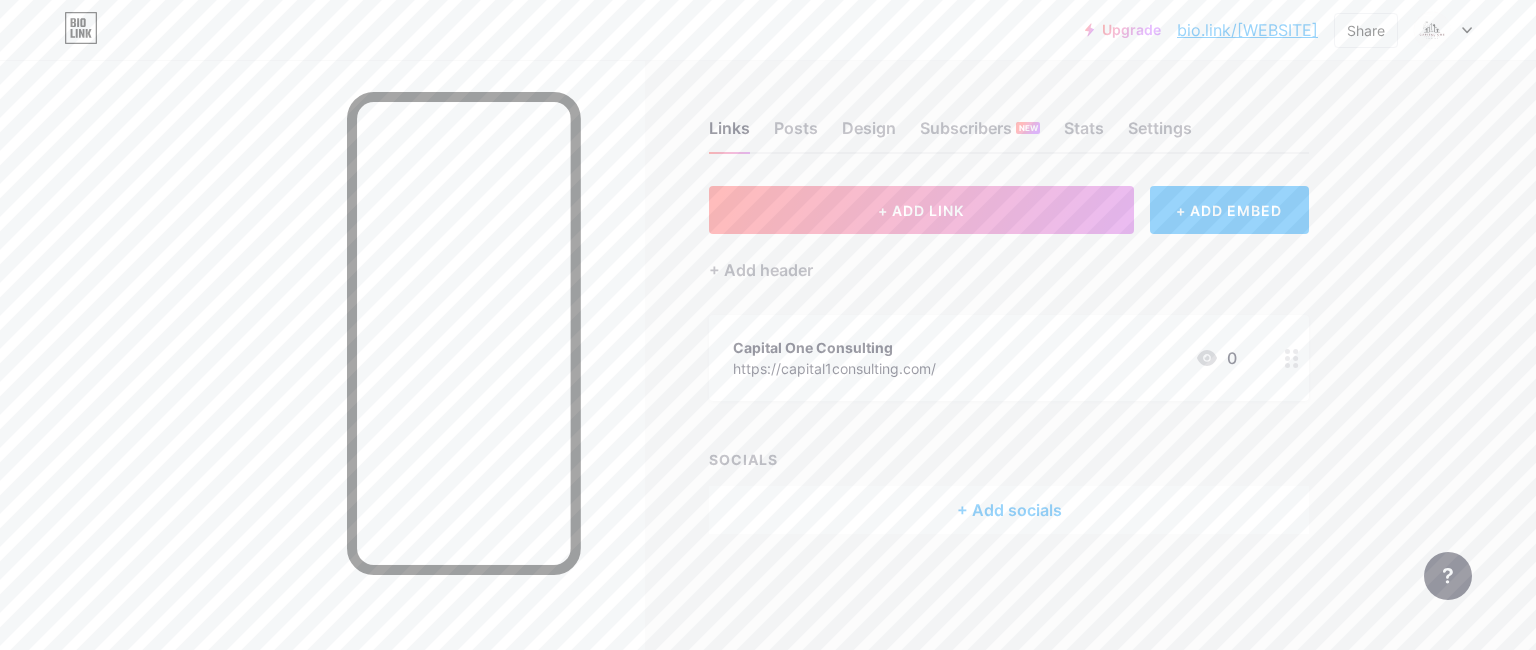 click at bounding box center (1443, 30) 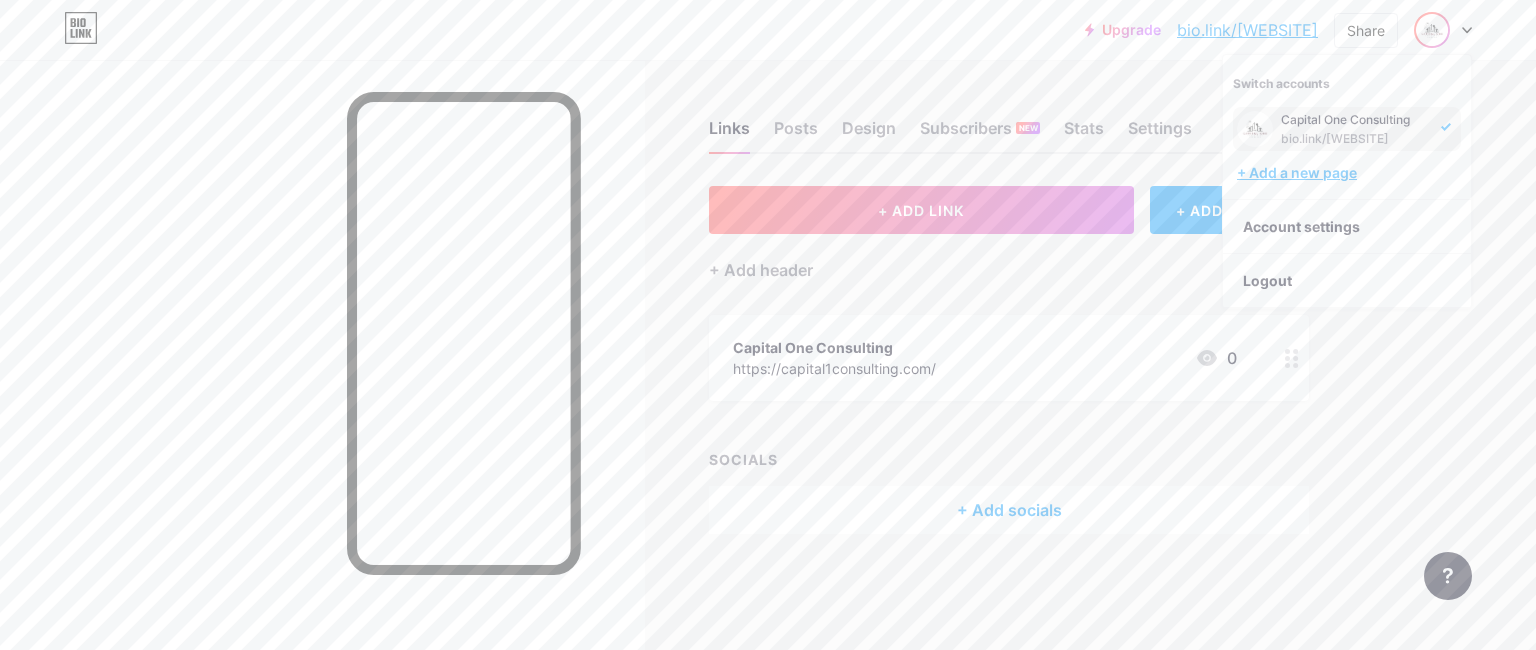 click on "+ Add a new page" at bounding box center (1349, 173) 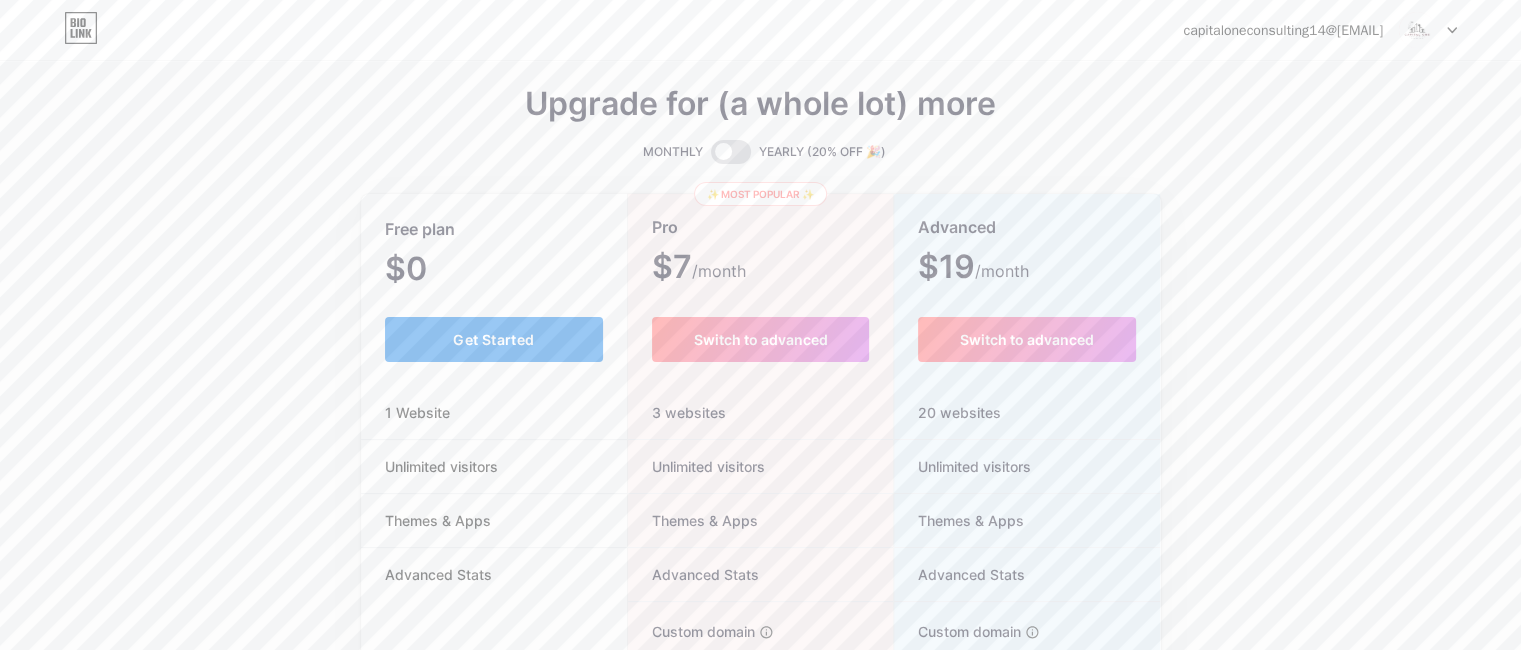 click on "Get Started" at bounding box center [494, 339] 